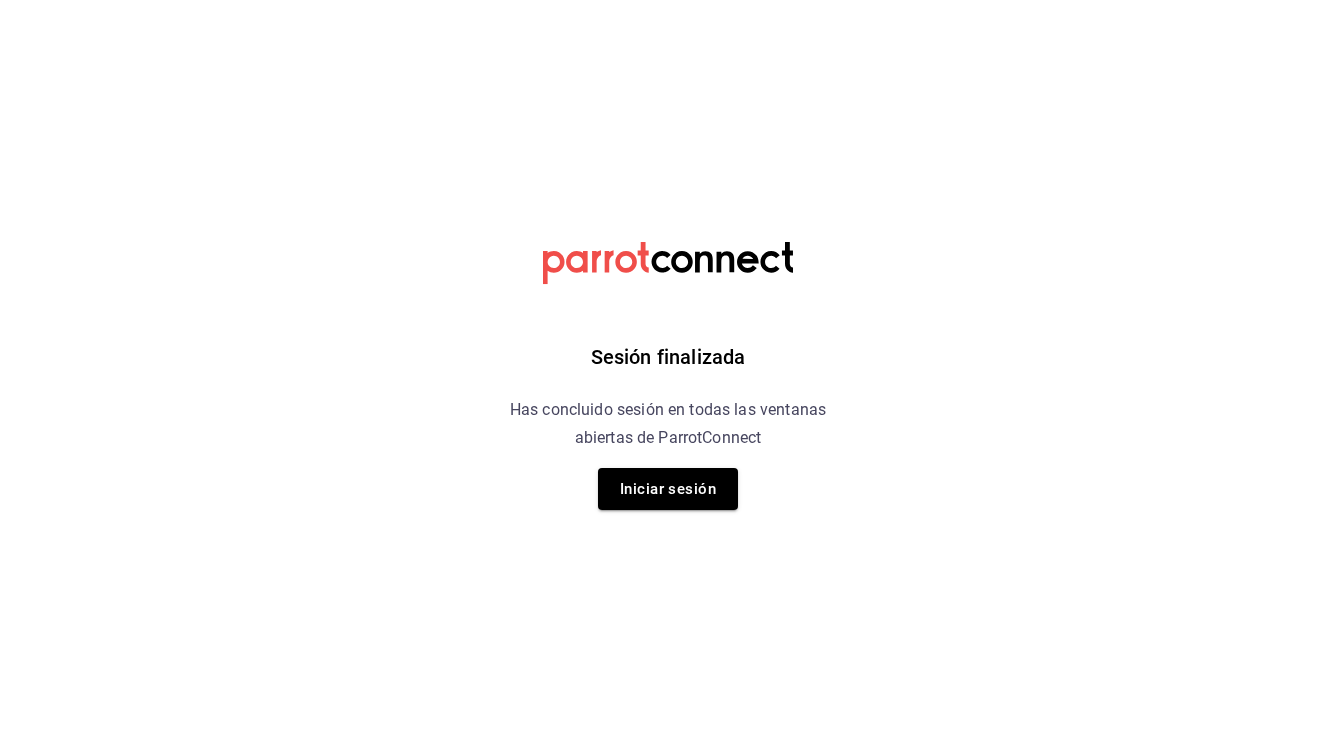 scroll, scrollTop: 0, scrollLeft: 0, axis: both 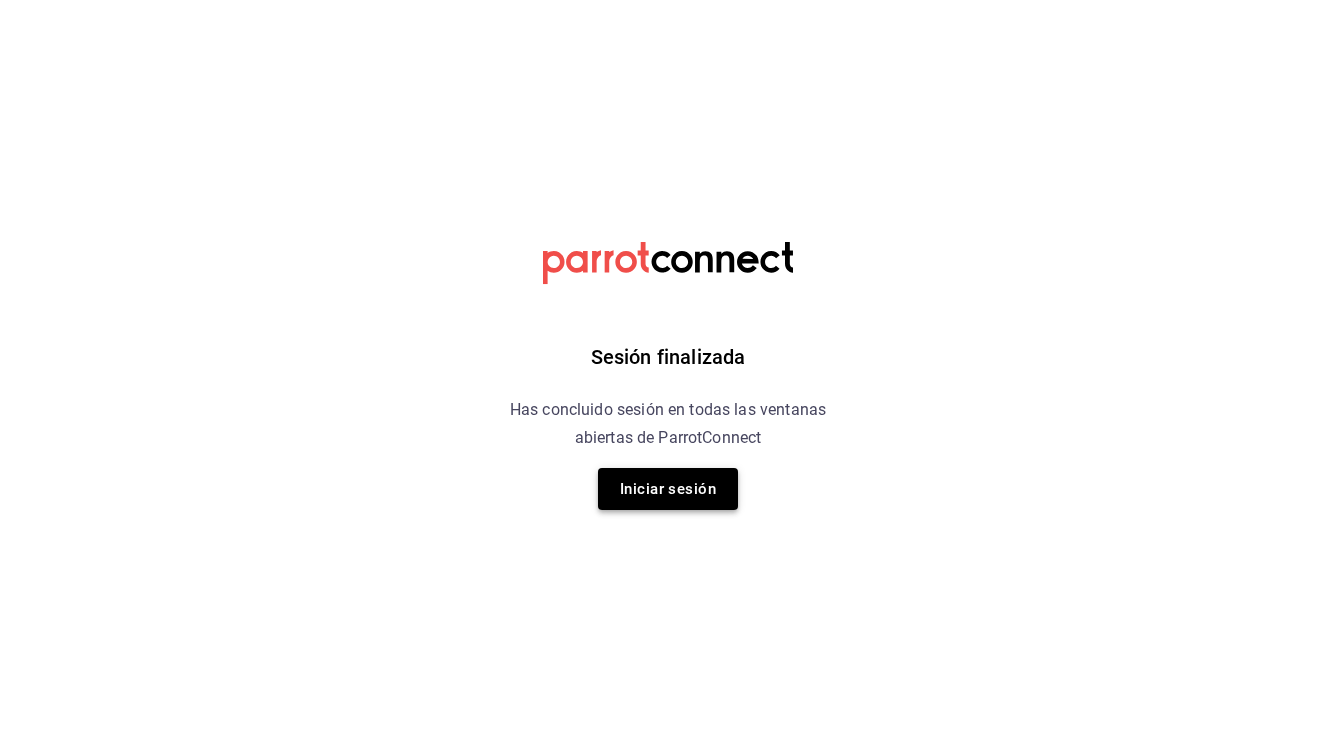 click on "Iniciar sesión" at bounding box center [668, 489] 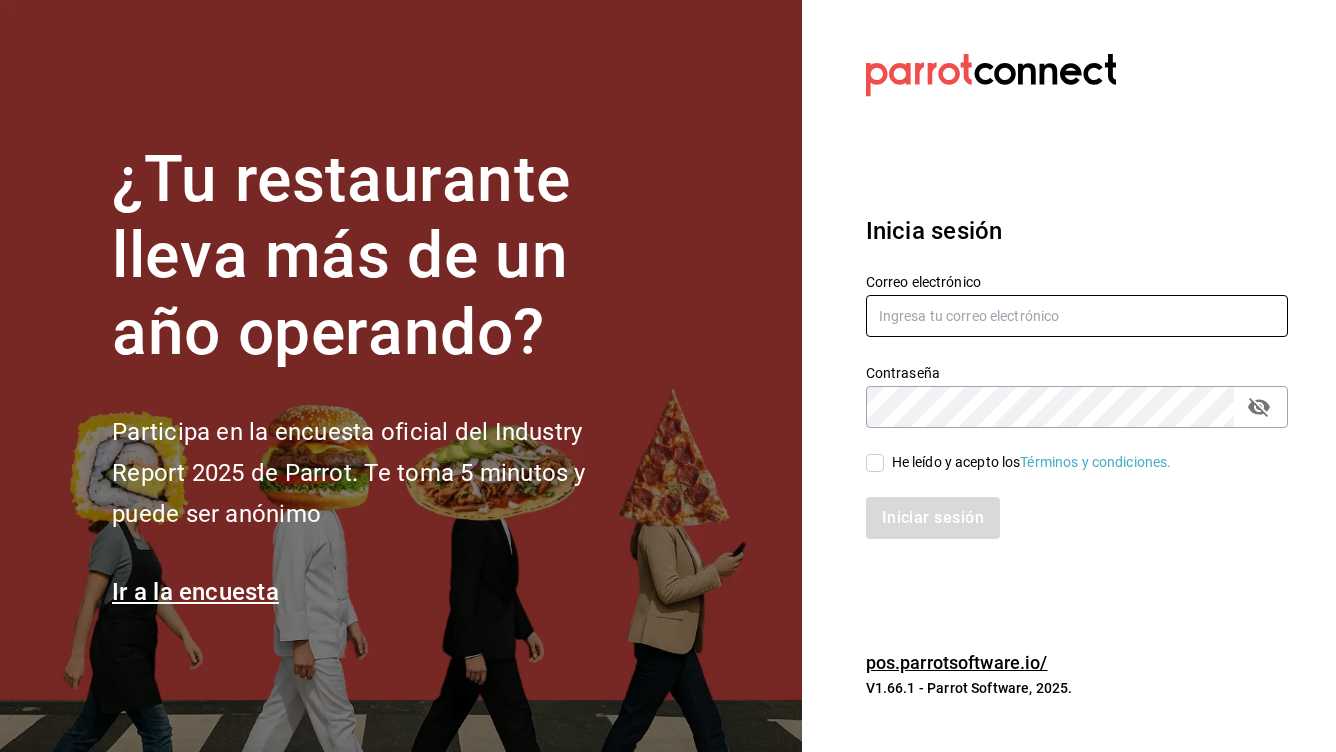 click at bounding box center [1077, 316] 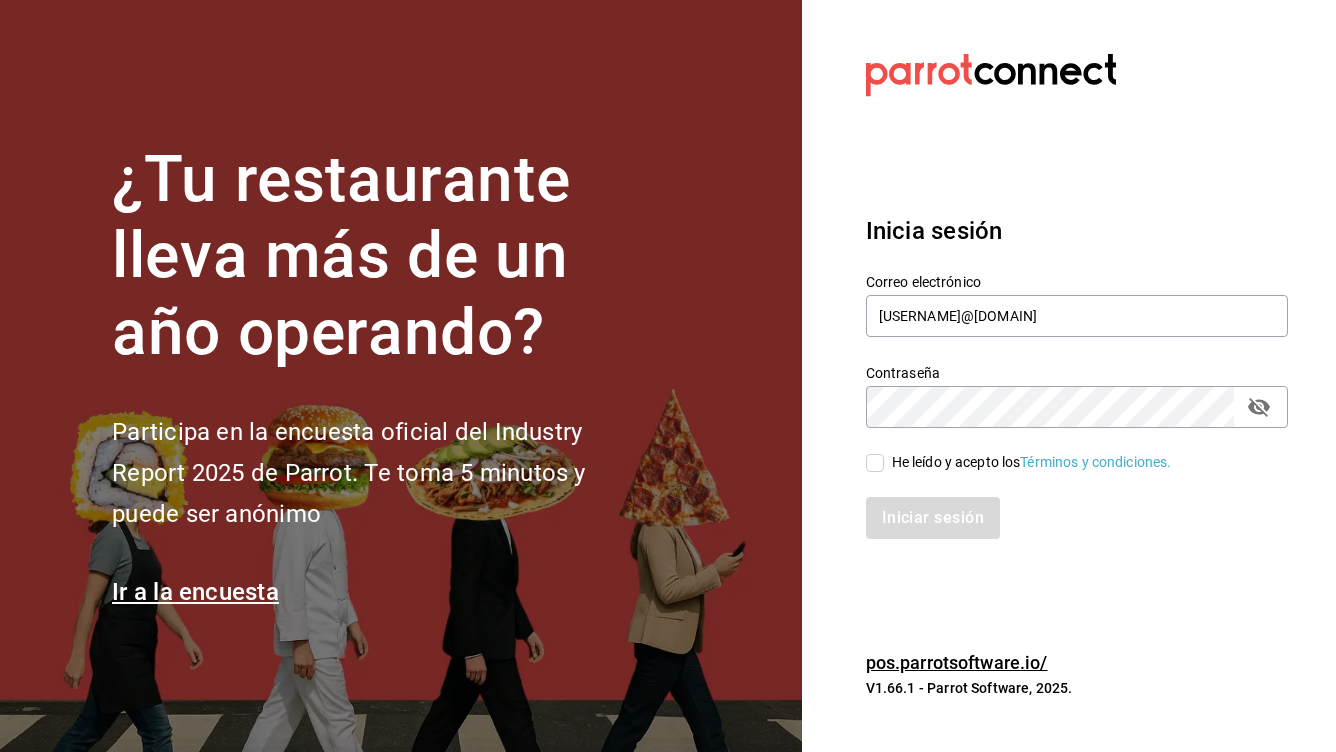 click on "He leído y acepto los  Términos y condiciones." at bounding box center [875, 463] 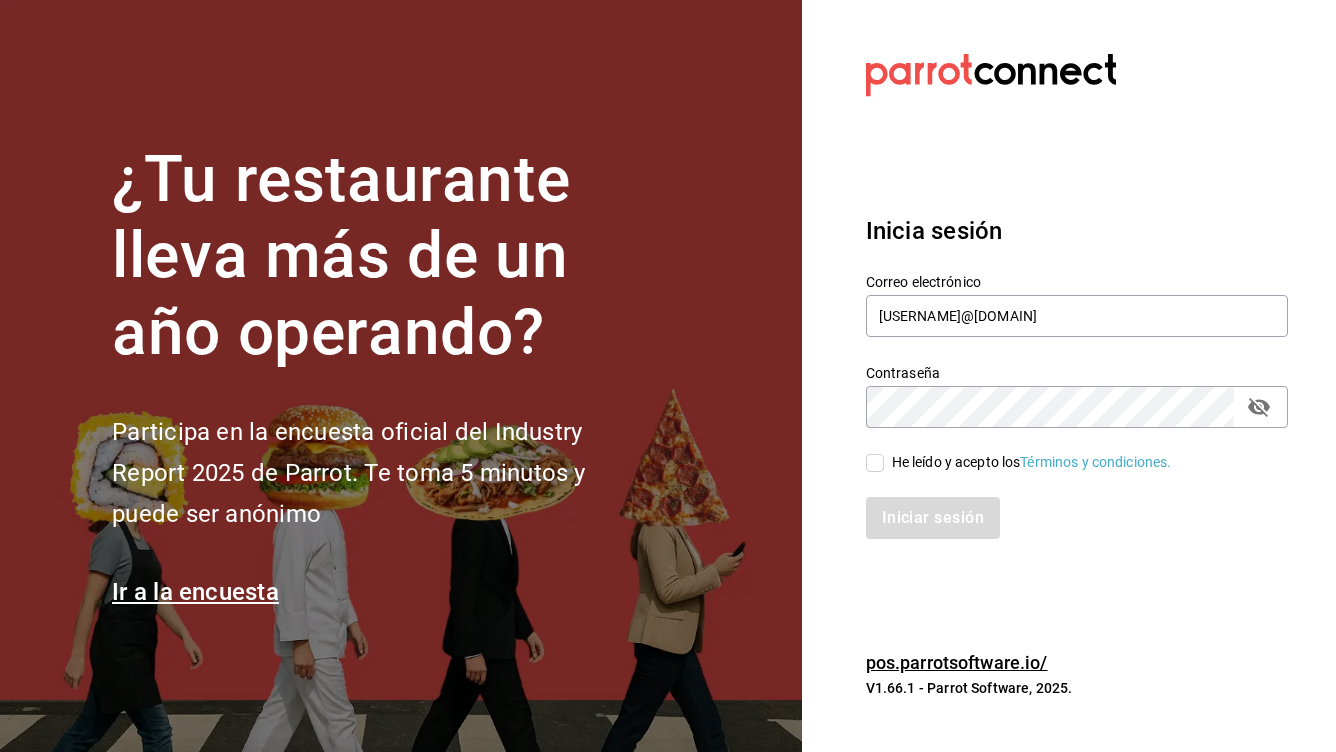 checkbox on "true" 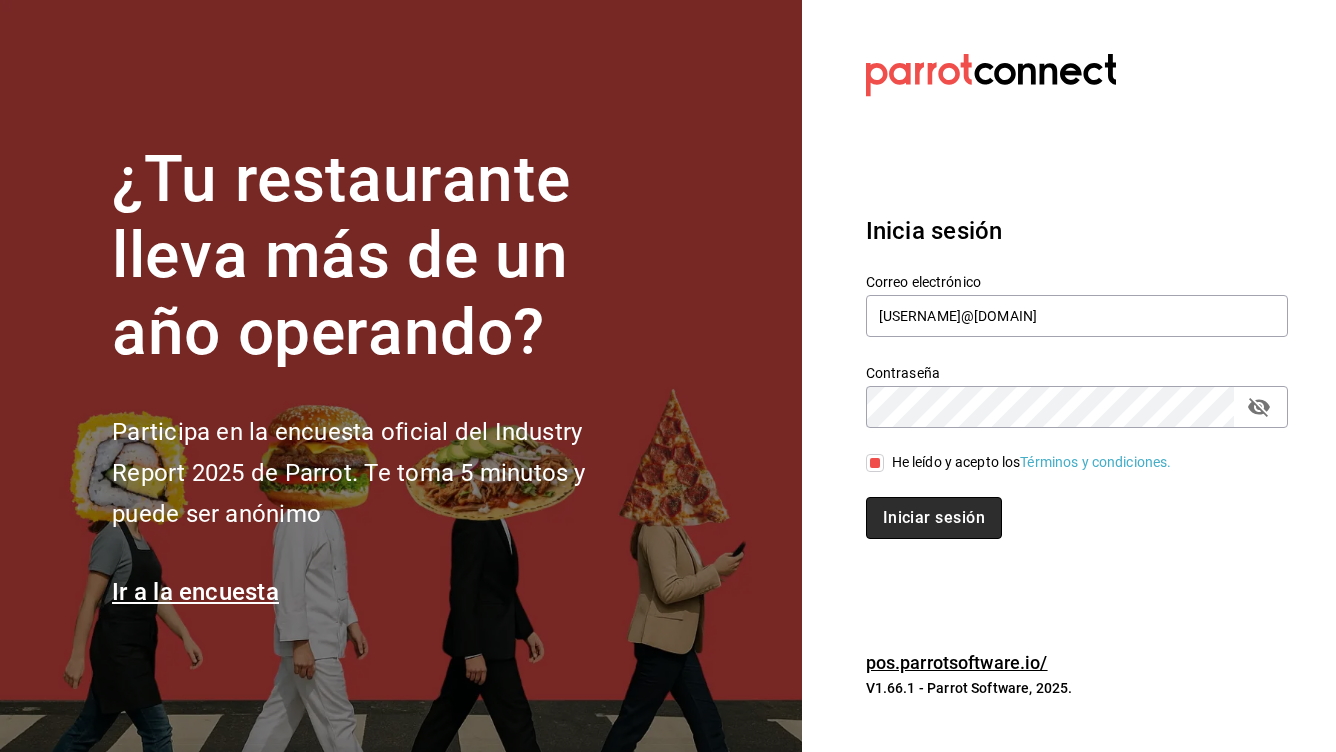click on "Iniciar sesión" at bounding box center [934, 518] 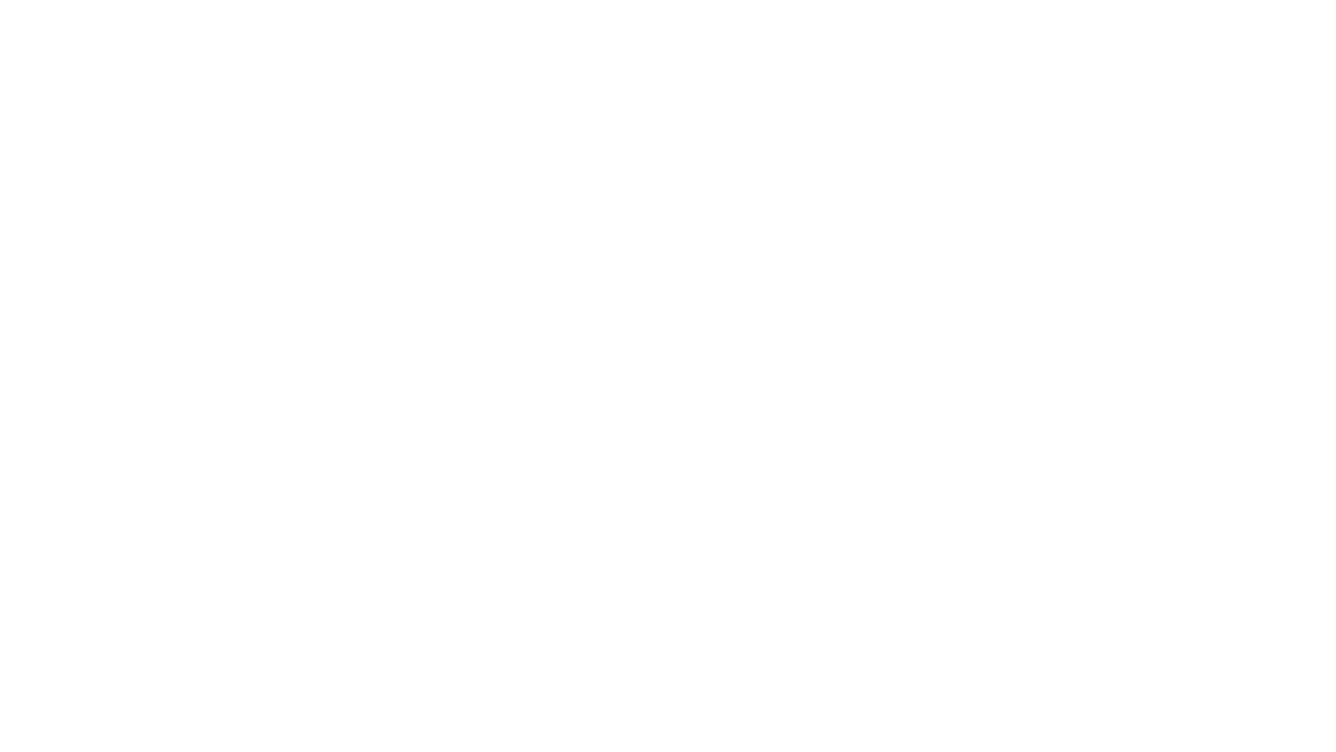 scroll, scrollTop: 0, scrollLeft: 0, axis: both 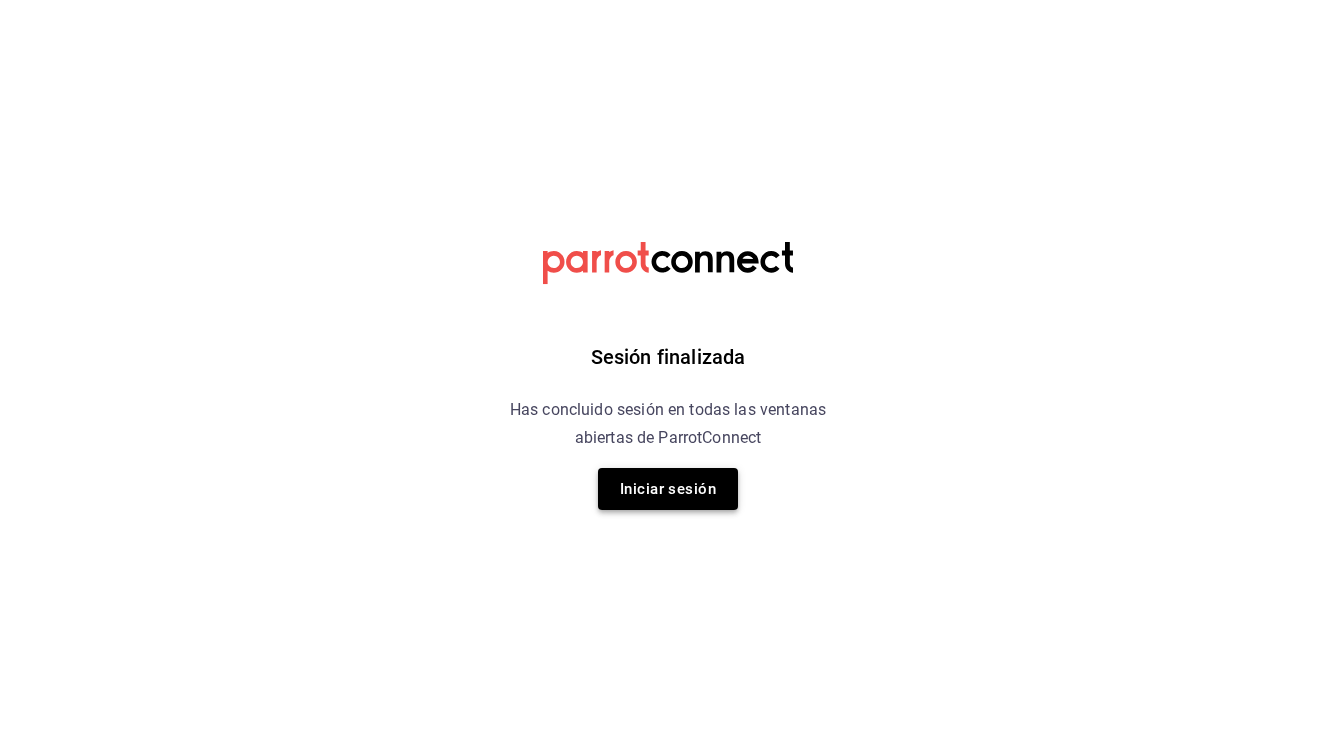 click on "Iniciar sesión" at bounding box center [668, 489] 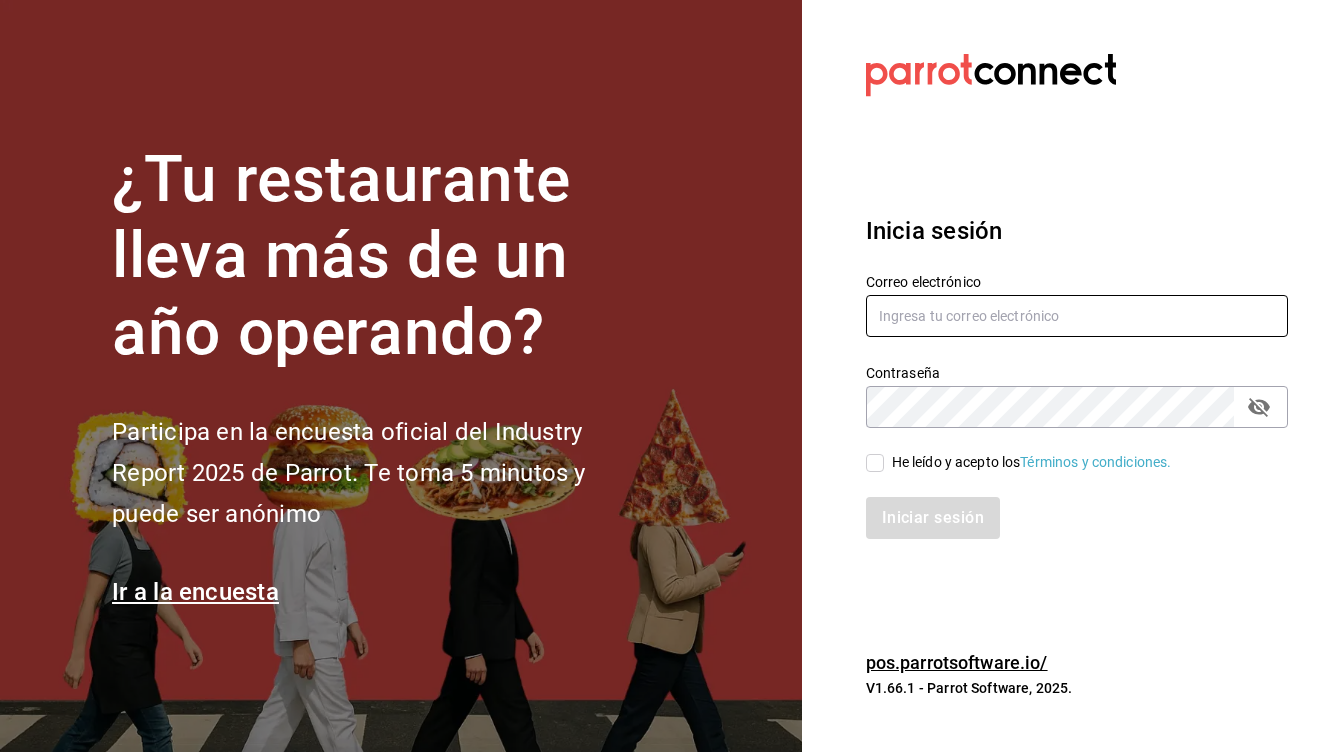 click at bounding box center [1077, 316] 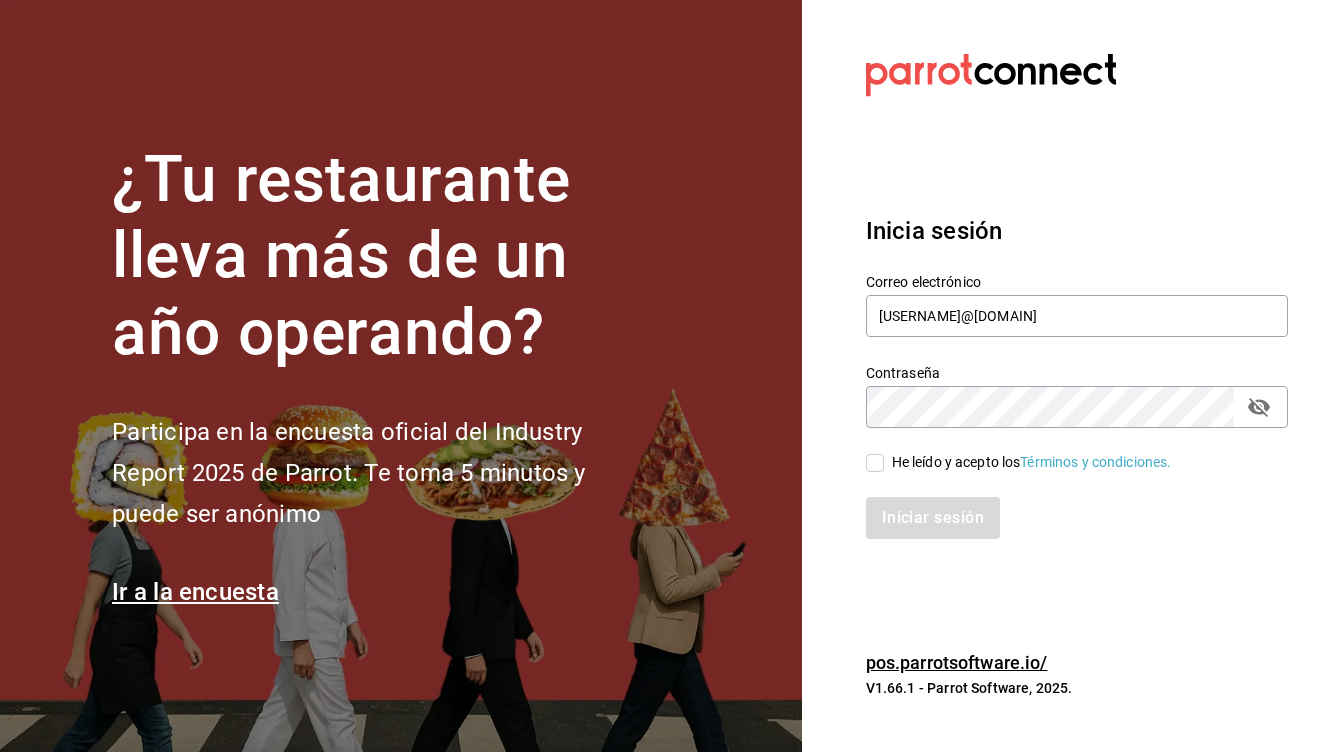 click on "Iniciar sesión" at bounding box center (1065, 506) 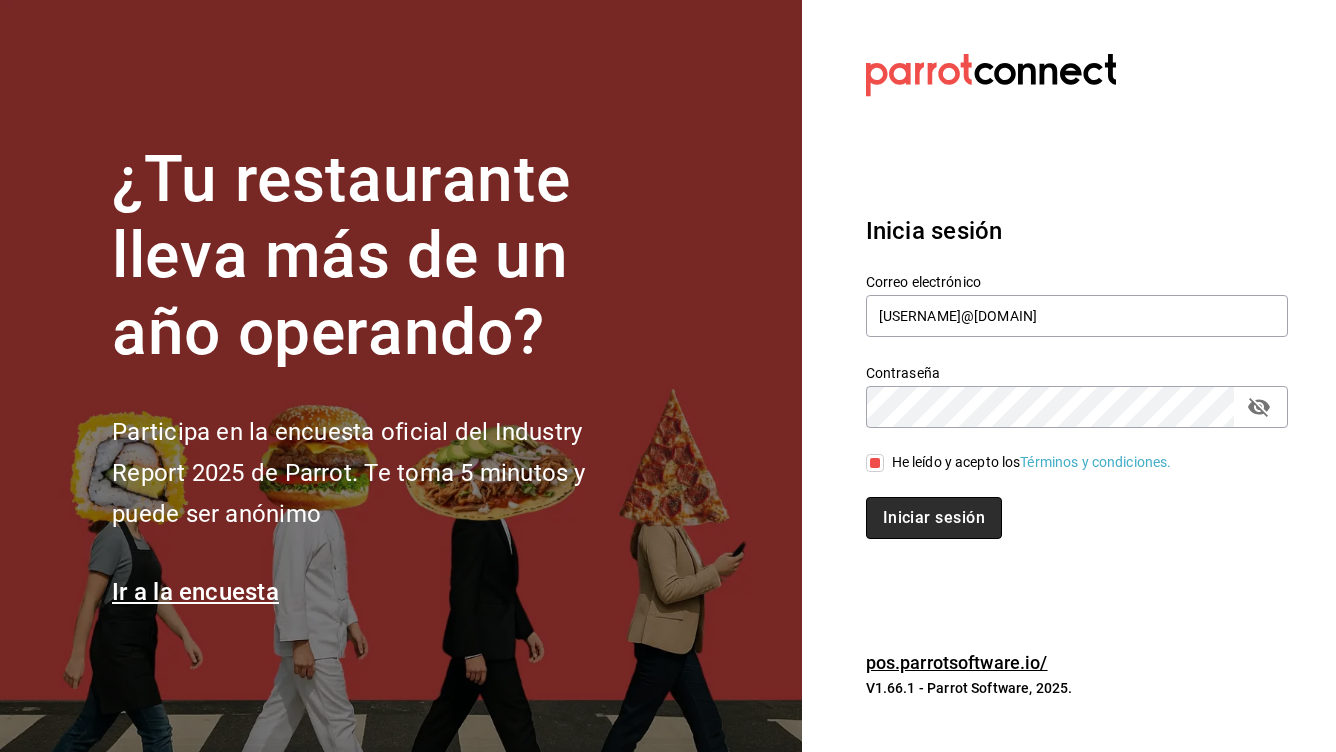 click on "Iniciar sesión" at bounding box center (934, 518) 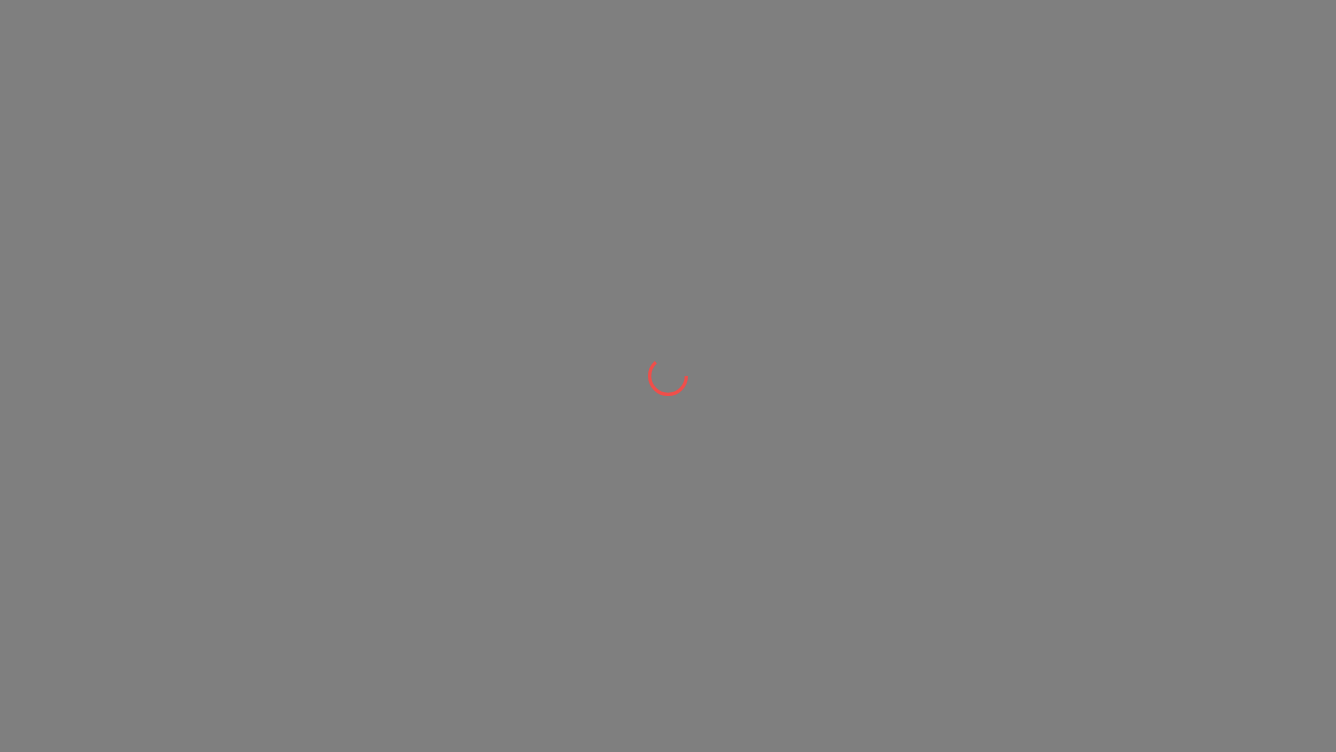 scroll, scrollTop: 0, scrollLeft: 0, axis: both 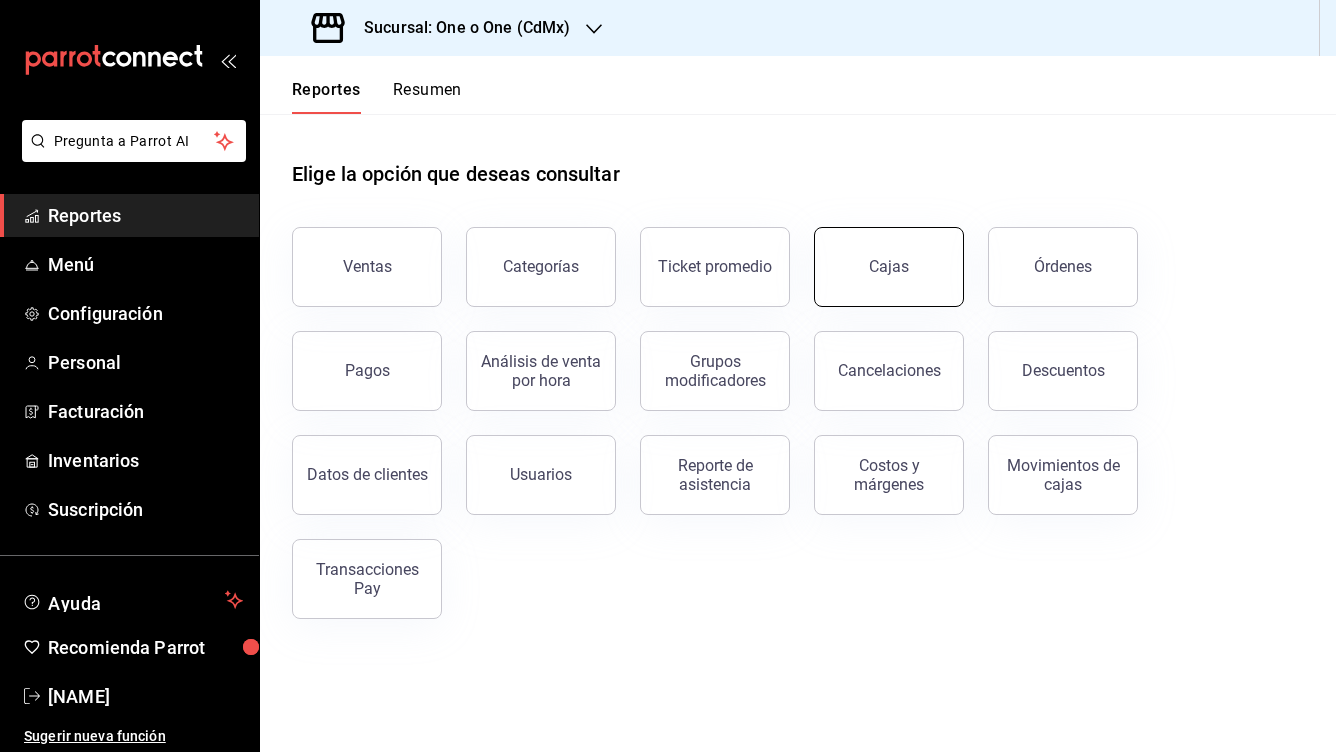 click on "Cajas" at bounding box center (889, 267) 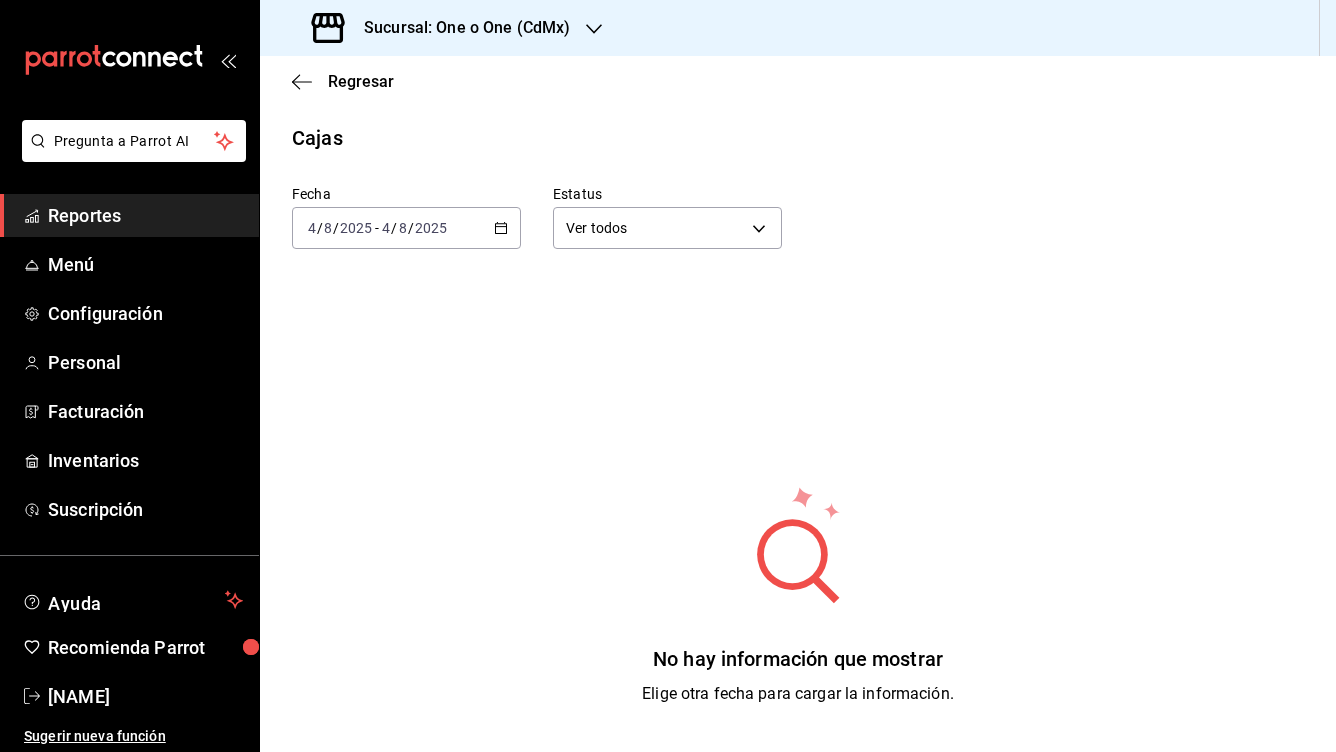 click on "2025-08-04 4 / 8 / 2025 - 2025-08-04 4 / 8 / 2025" at bounding box center [406, 228] 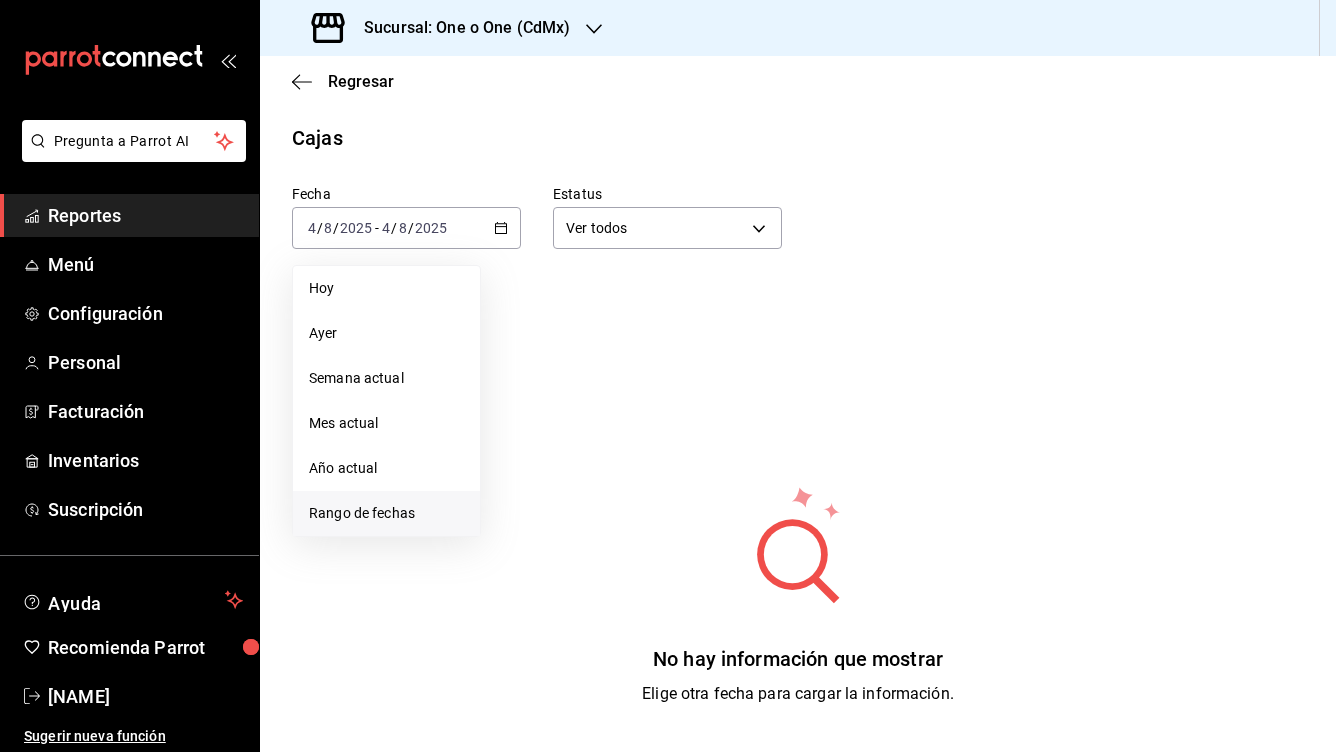 click on "Rango de fechas" at bounding box center [386, 513] 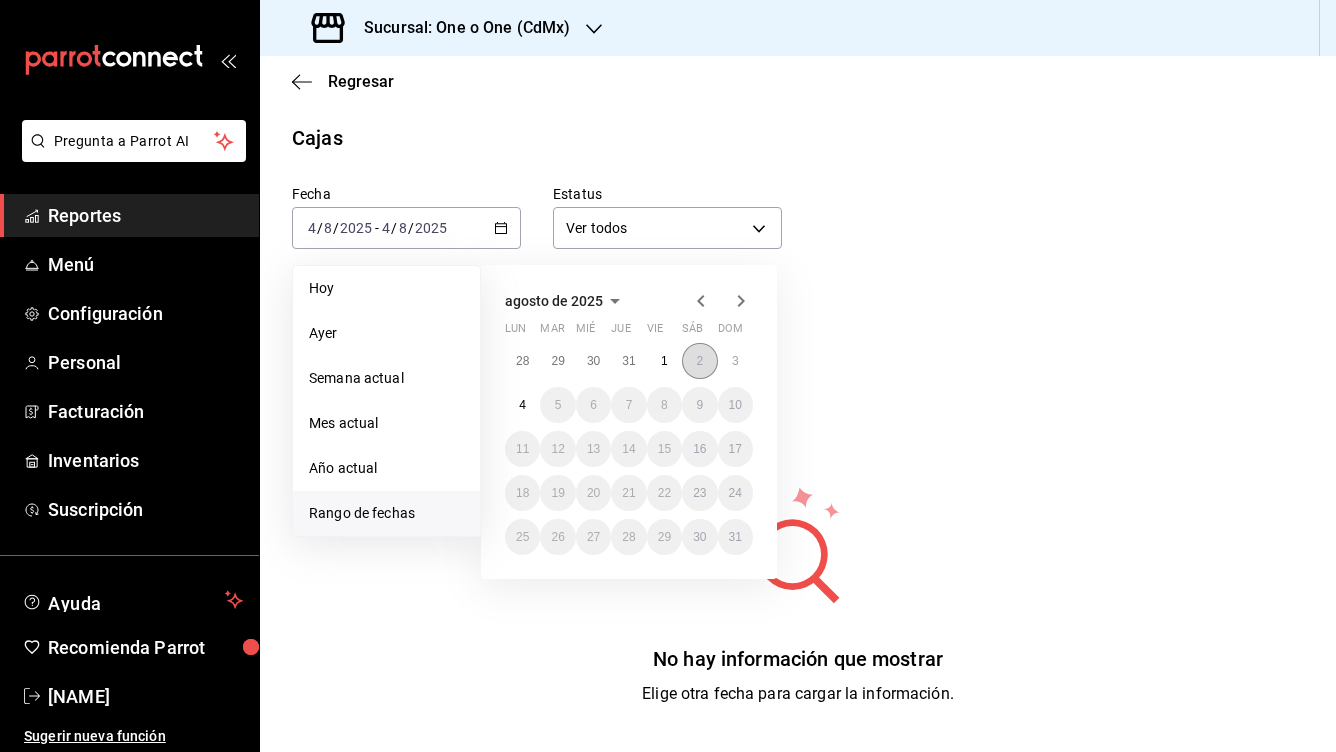 click on "2" at bounding box center [699, 361] 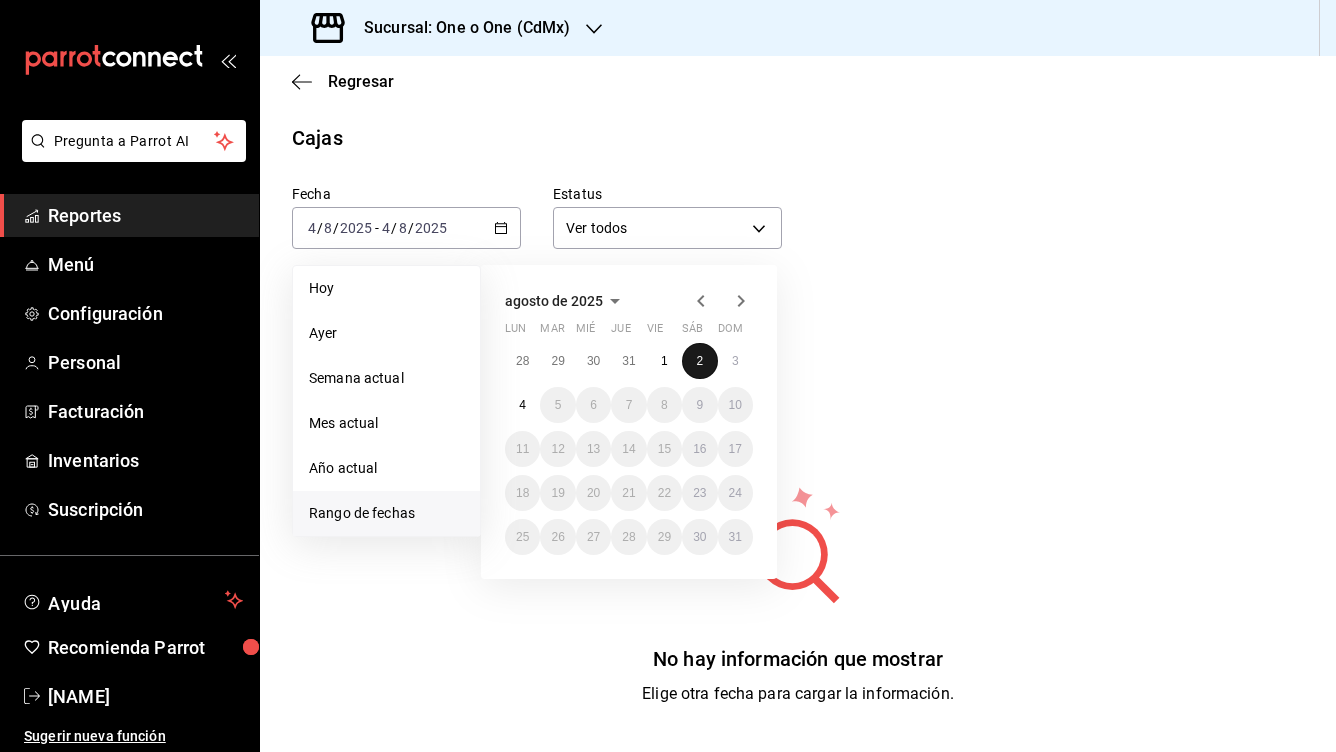 click on "2" at bounding box center (699, 361) 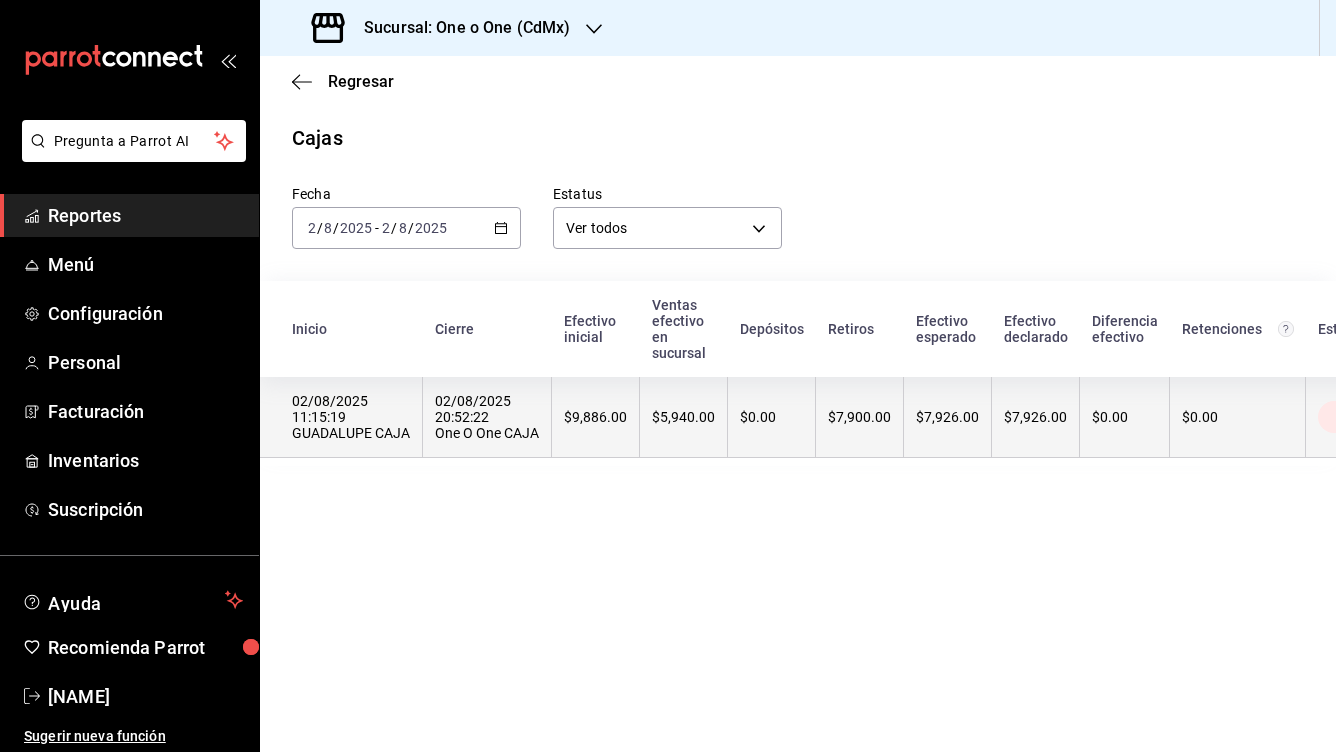 click on "$5,940.00" at bounding box center (683, 417) 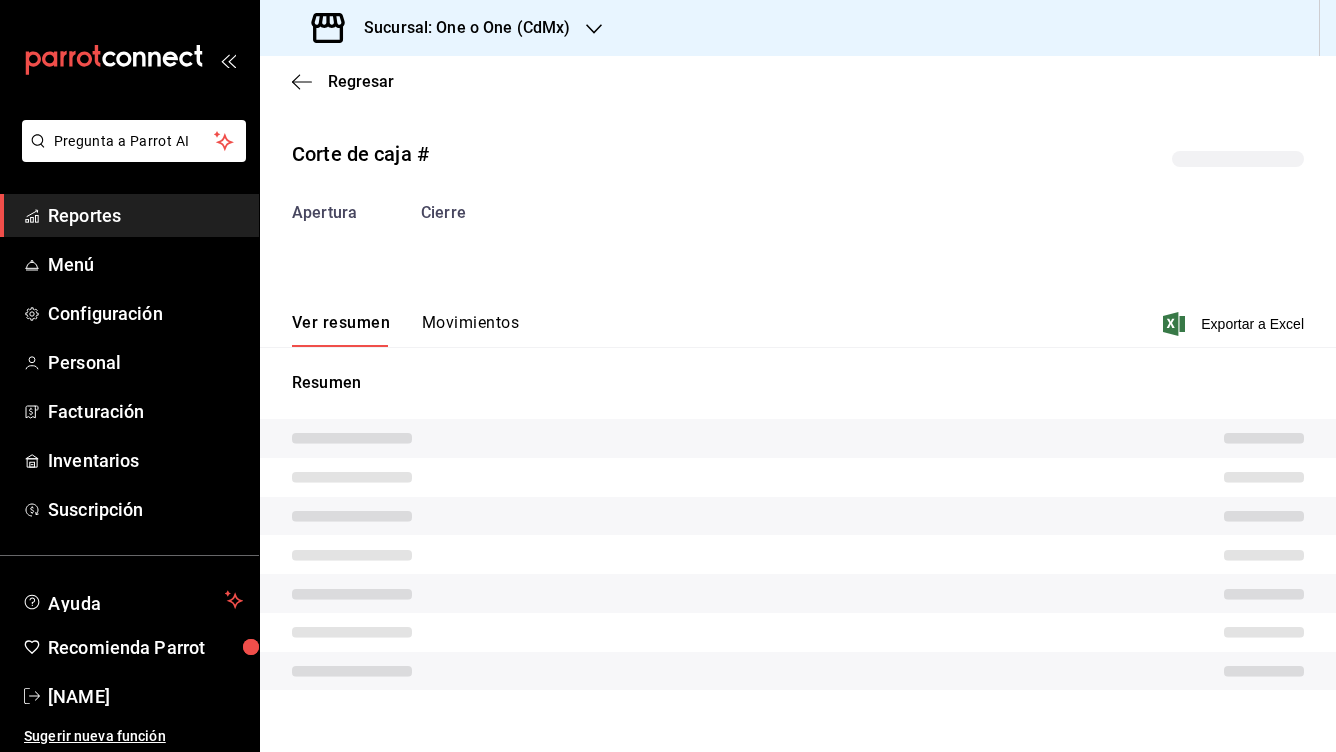 click on "Movimientos" at bounding box center (470, 330) 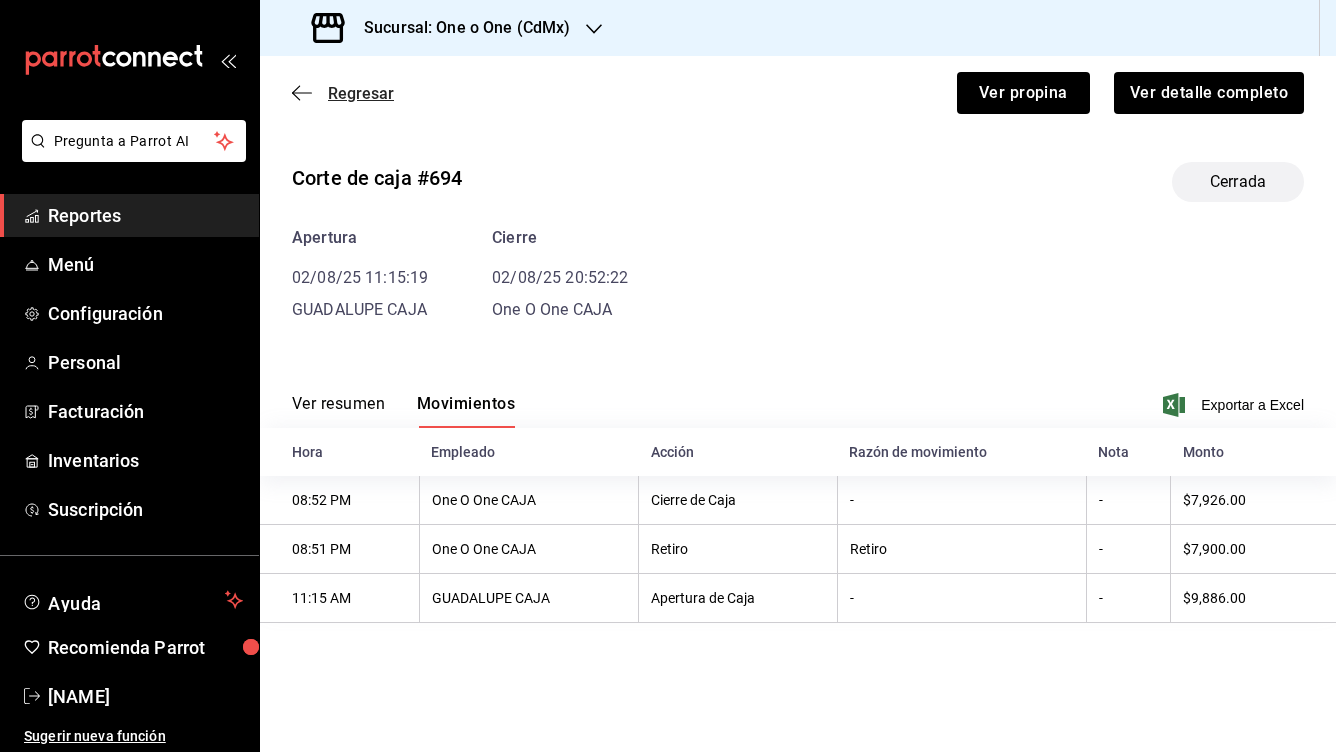 click 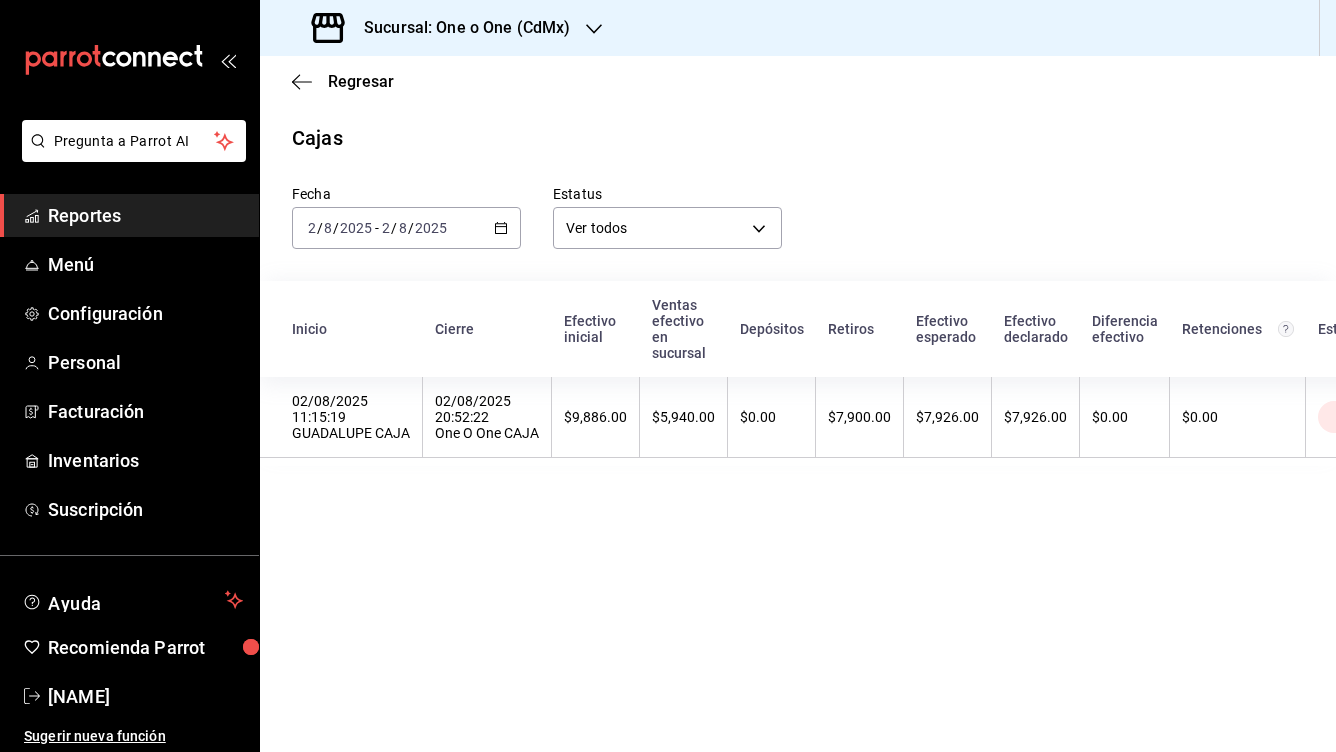 click on "2025-08-02 2 / 8 / 2025 - 2025-08-02 2 / 8 / 2025" at bounding box center (406, 228) 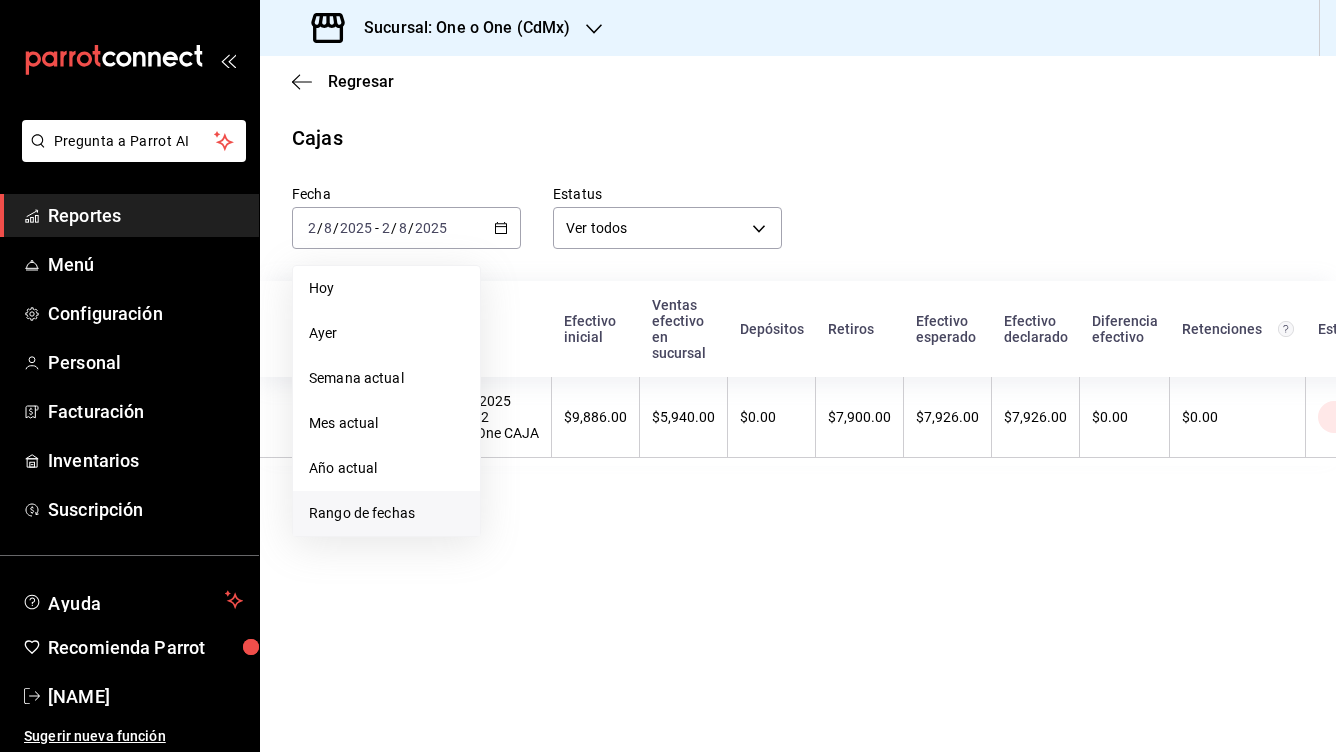 click on "Rango de fechas" at bounding box center (386, 513) 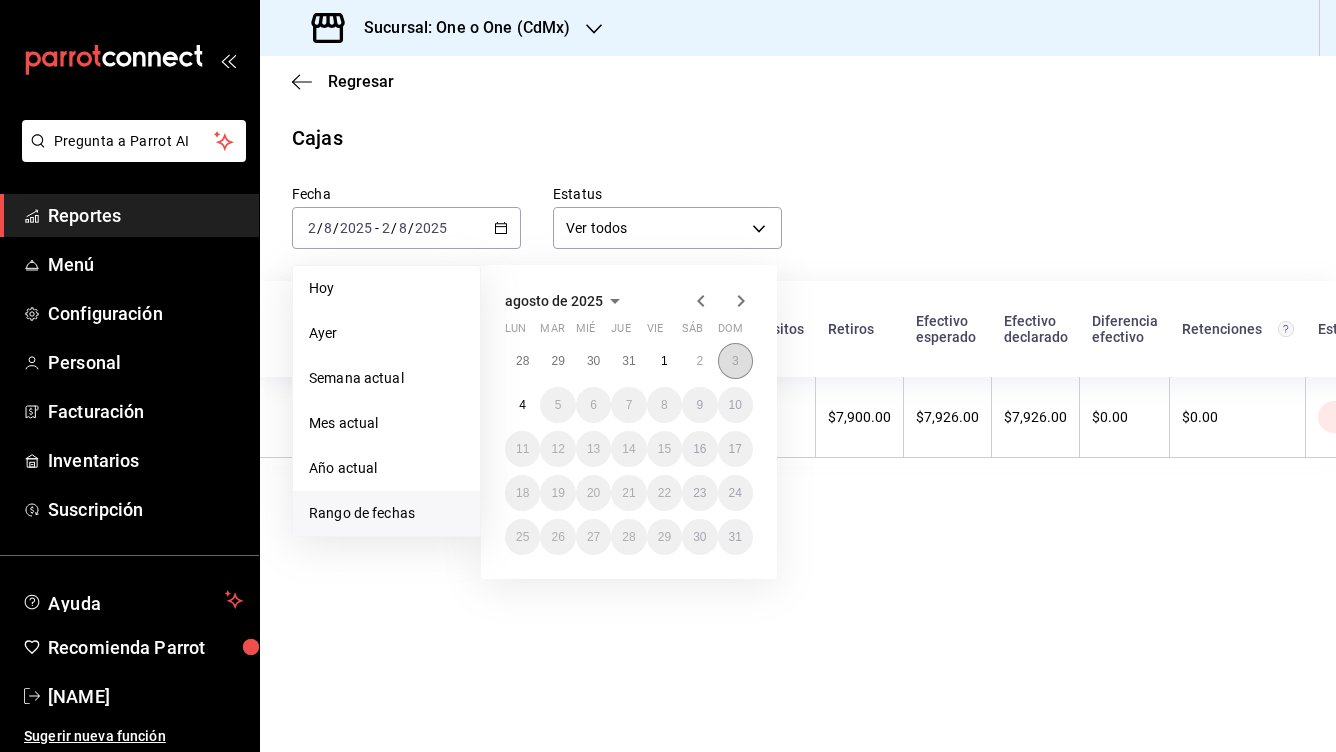 click on "3" at bounding box center [735, 361] 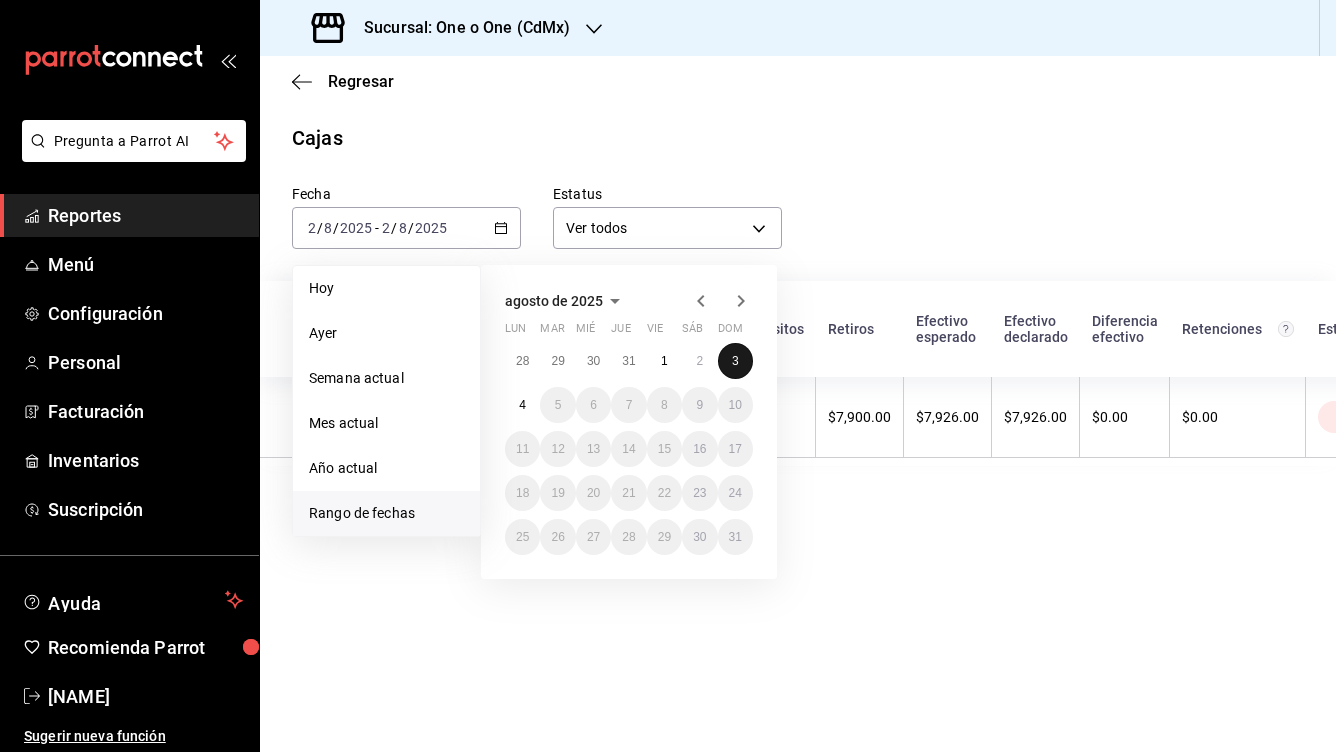 click on "3" at bounding box center (735, 361) 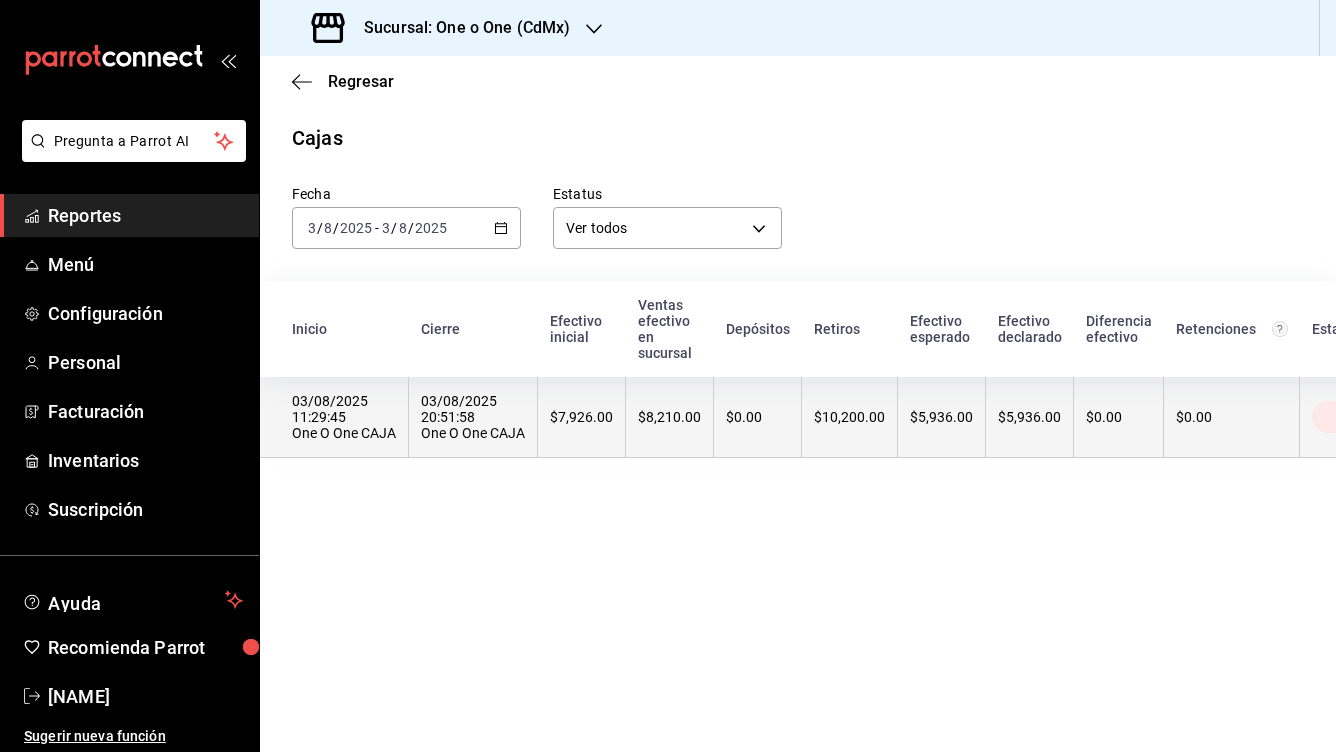 click on "$0.00" at bounding box center (757, 417) 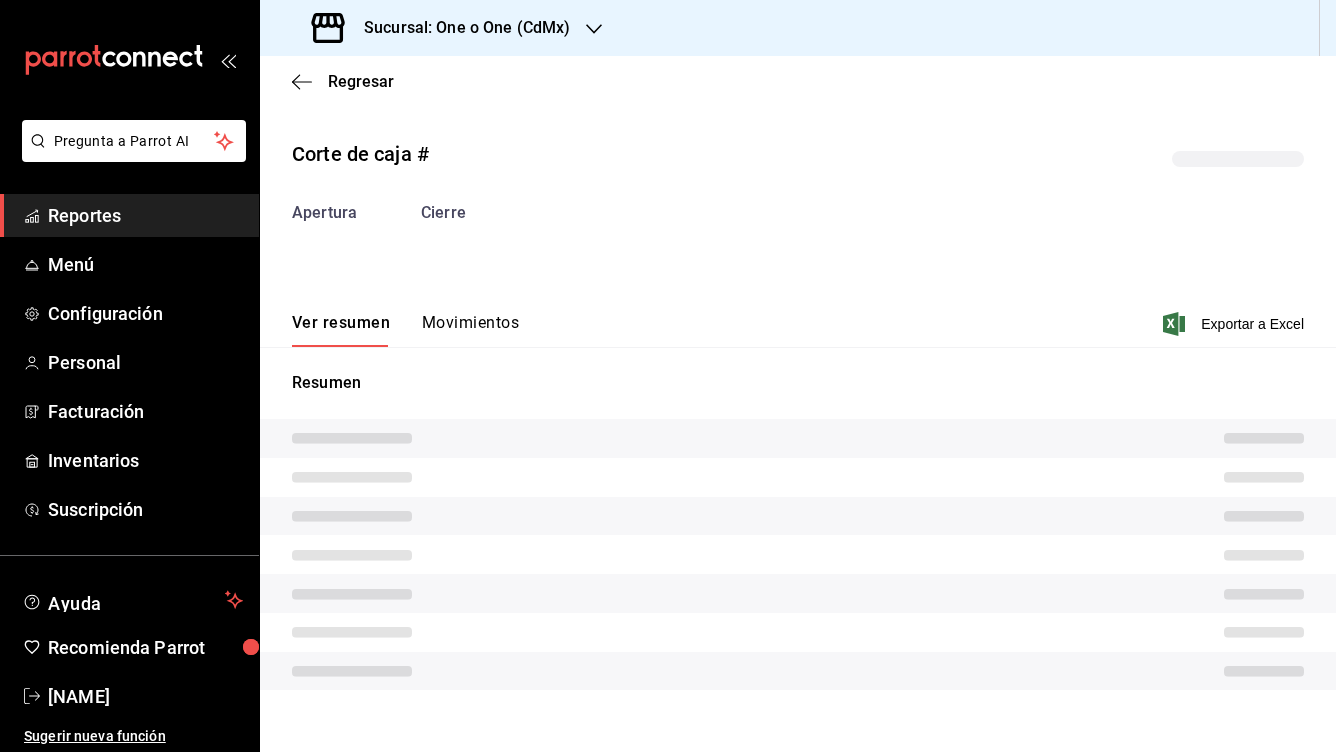 click on "Movimientos" at bounding box center (470, 330) 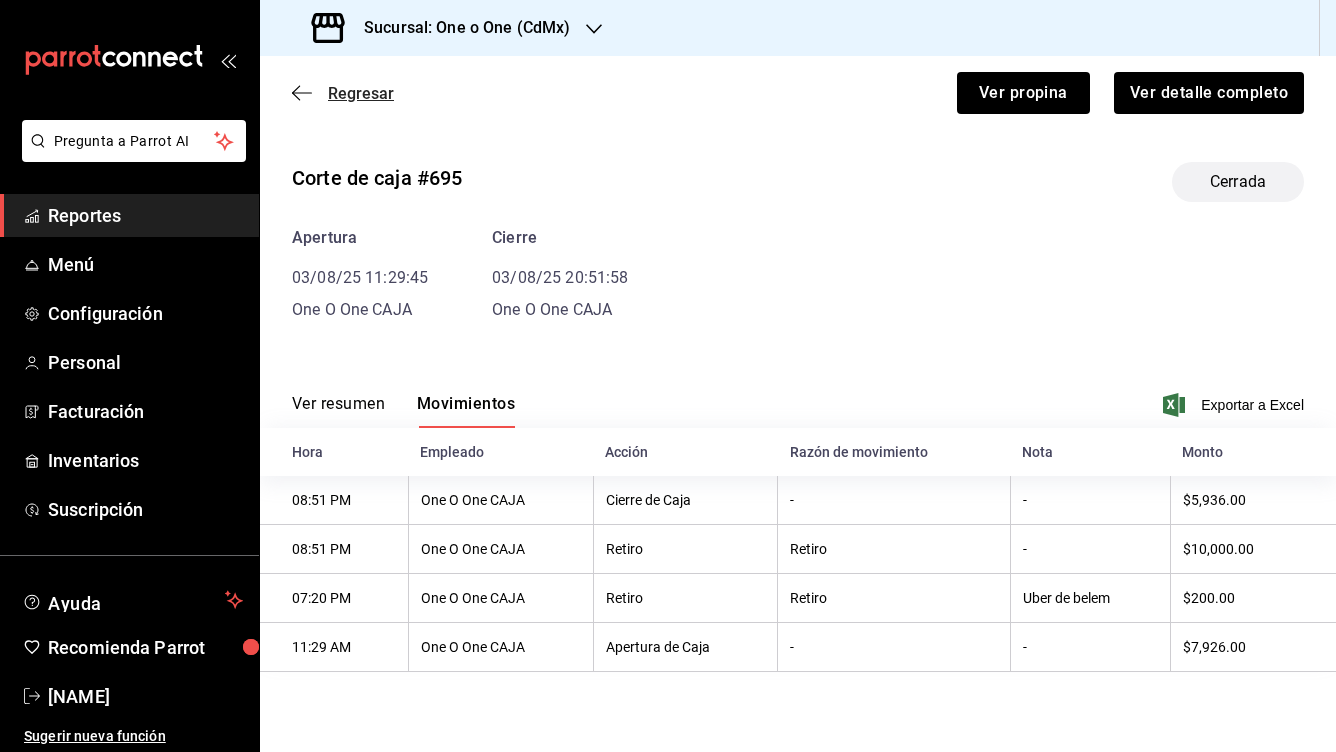click 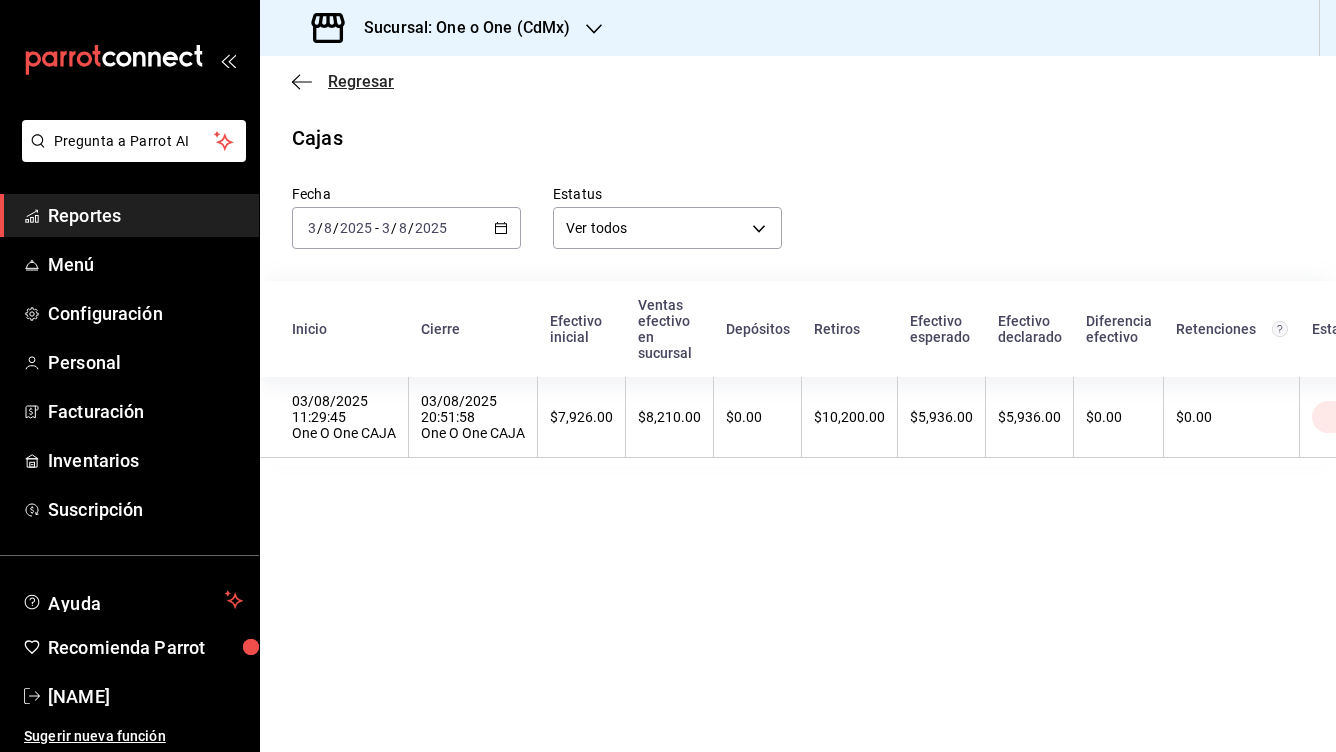 click 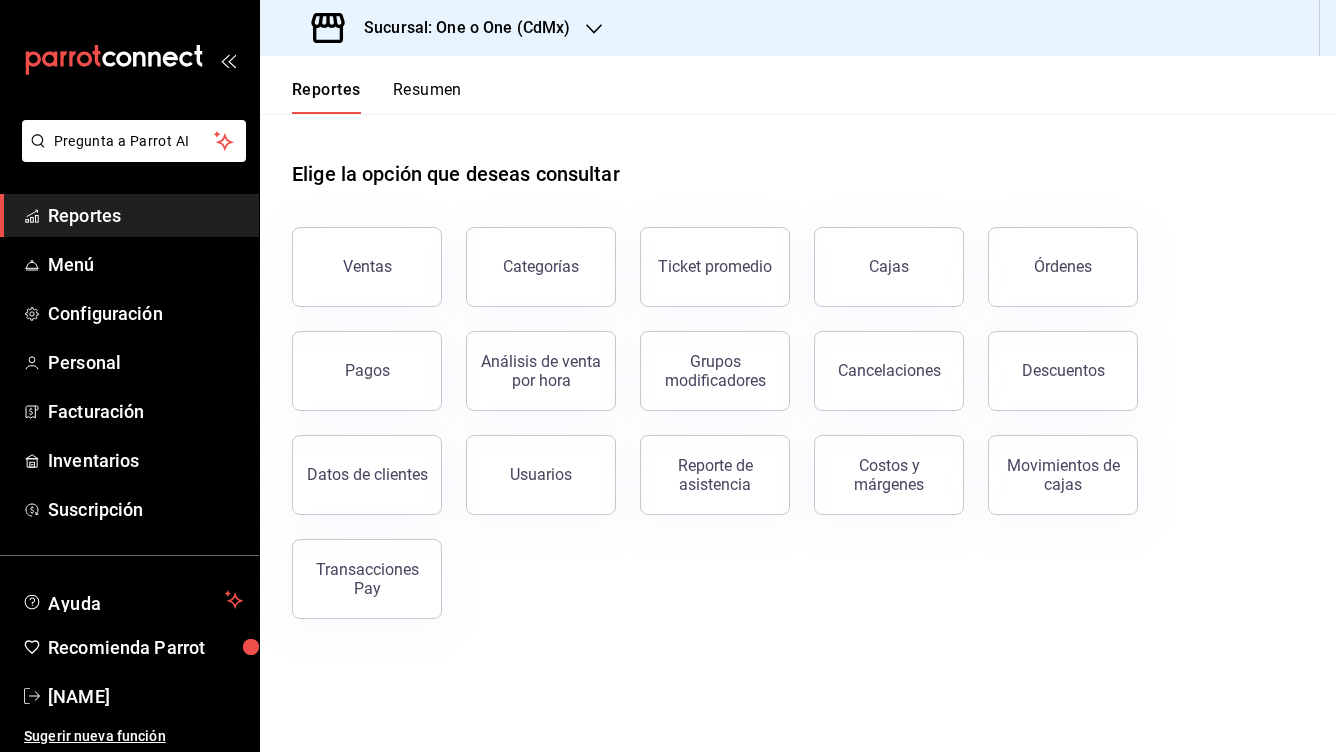click on "Reportes" at bounding box center (326, 97) 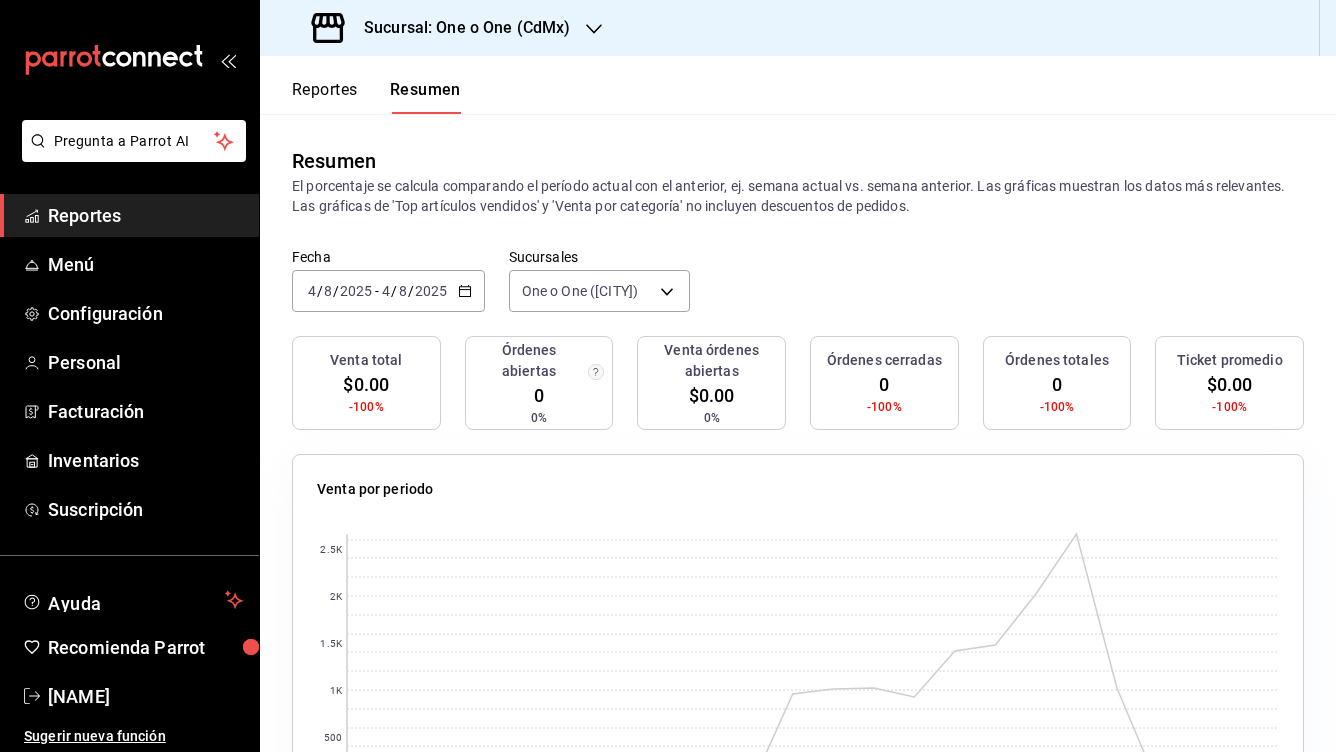 click on "Reportes" at bounding box center [325, 97] 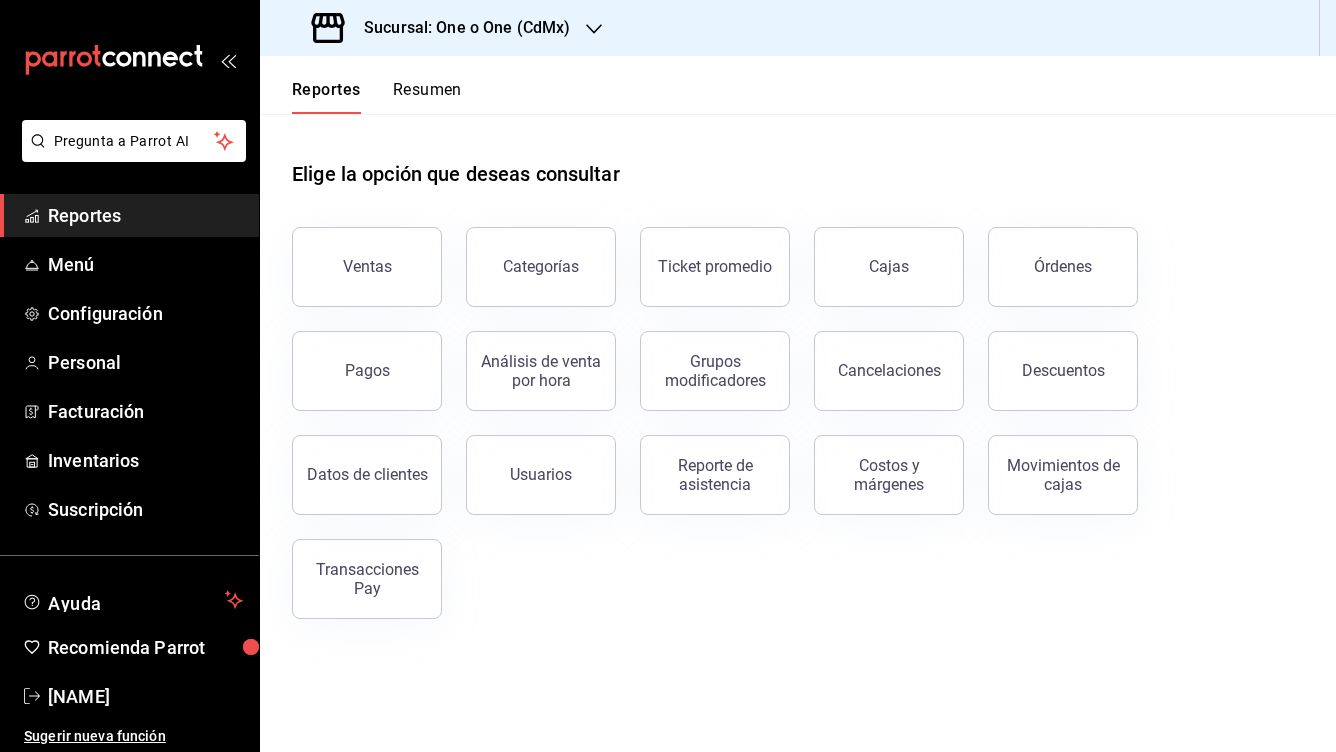 click on "Resumen" at bounding box center (427, 97) 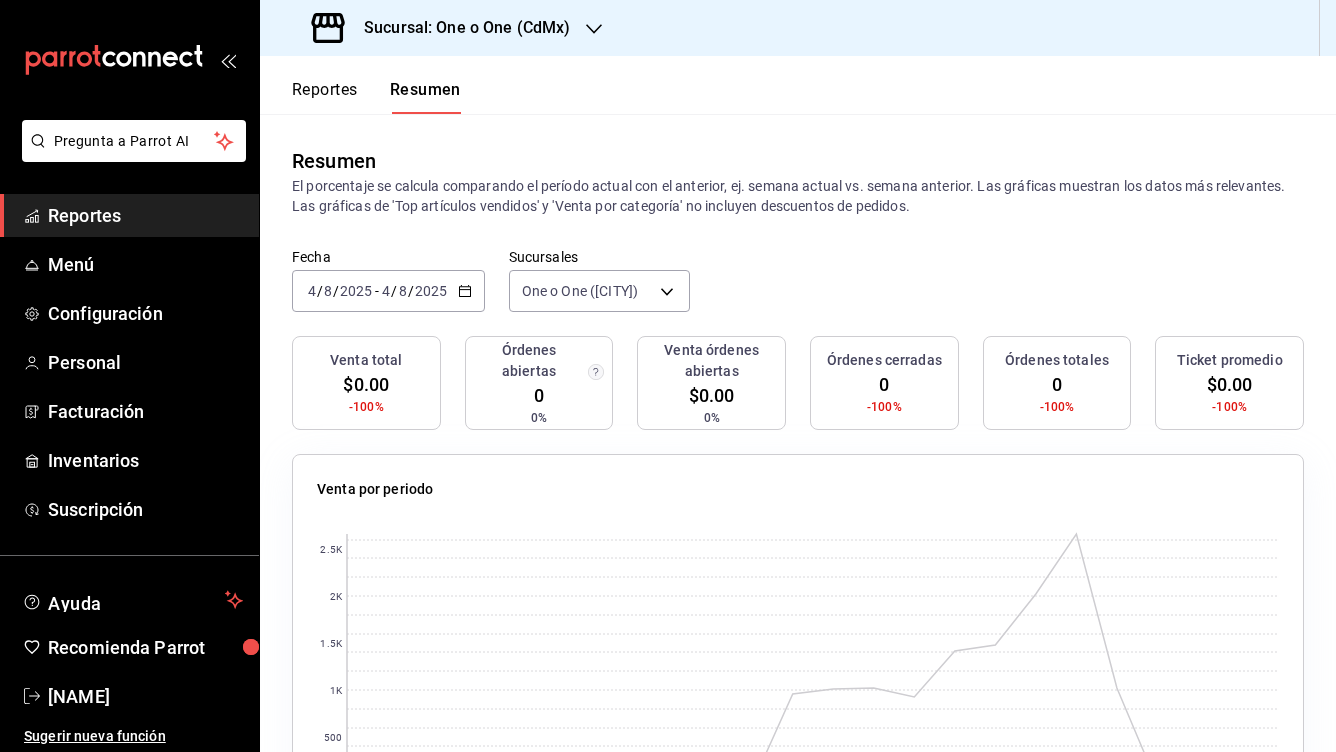 click on "2025-08-04 4 / 8 / 2025 - 2025-08-04 4 / 8 / 2025" at bounding box center [388, 291] 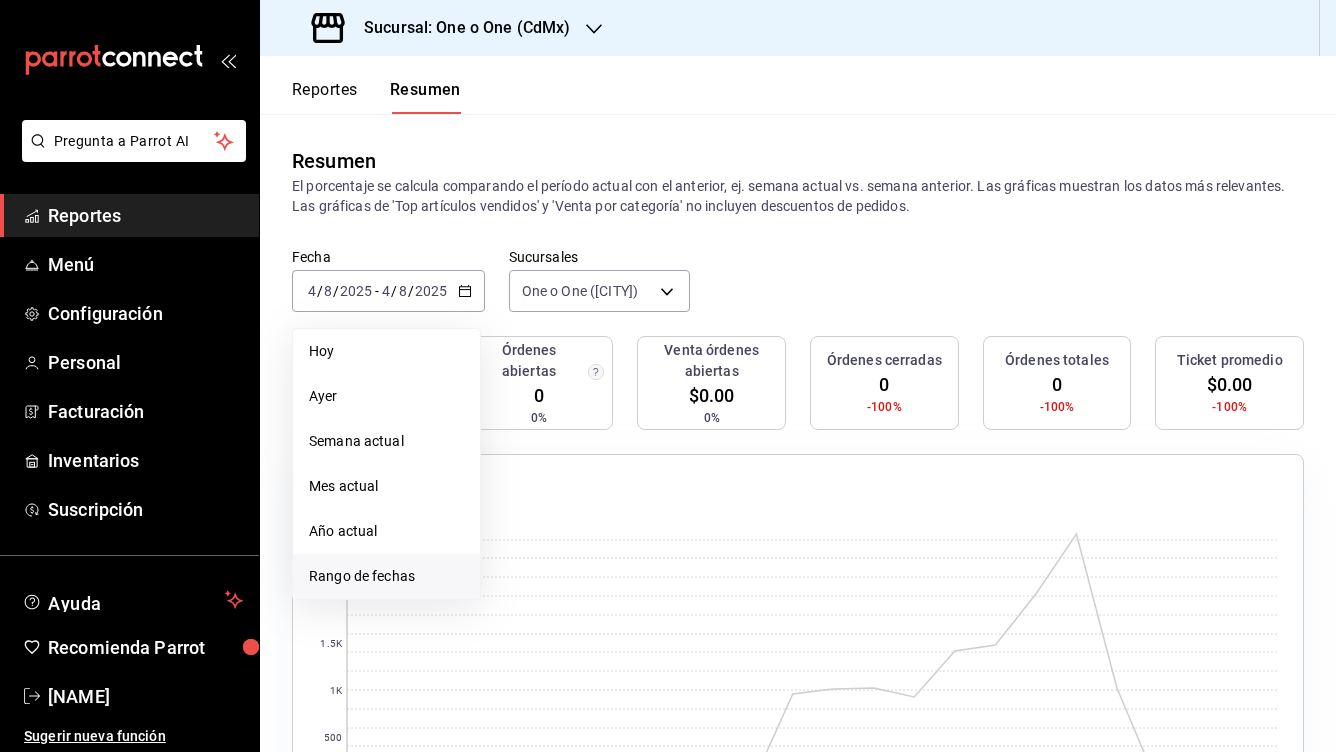 click on "Rango de fechas" at bounding box center [386, 576] 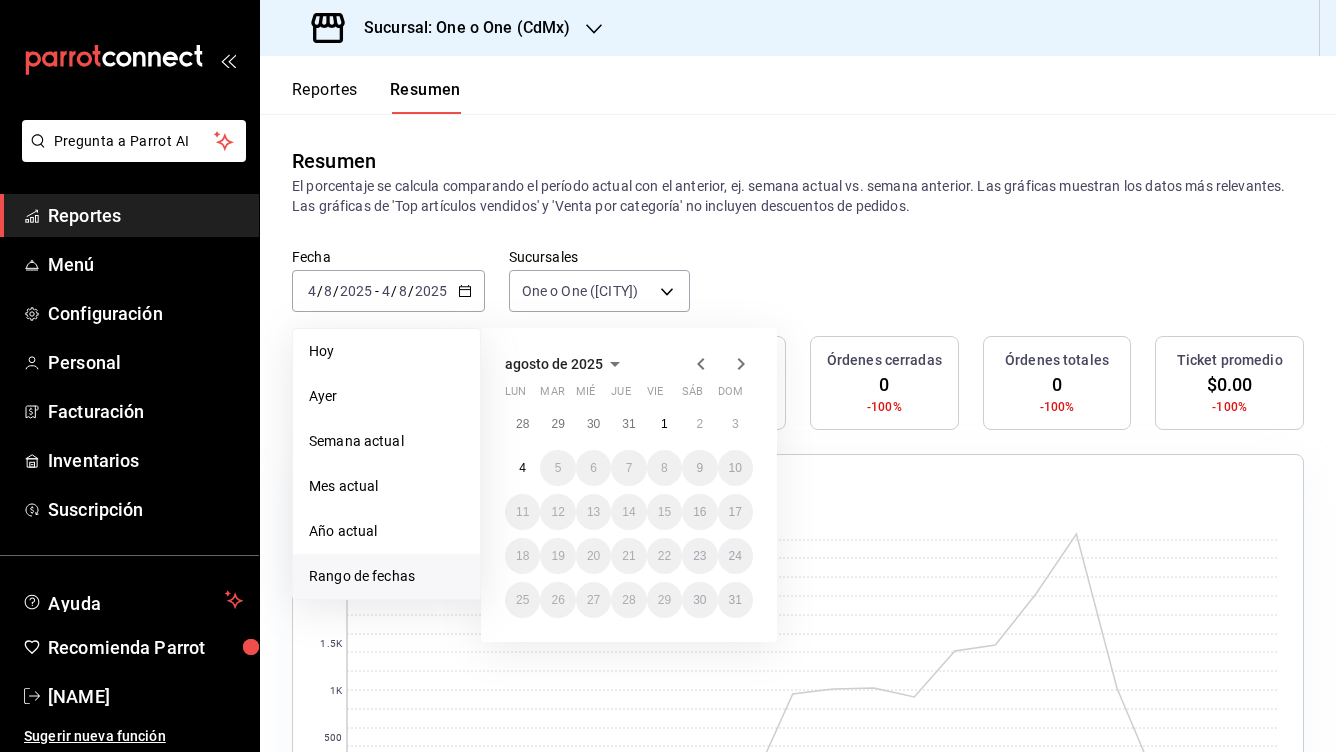 click 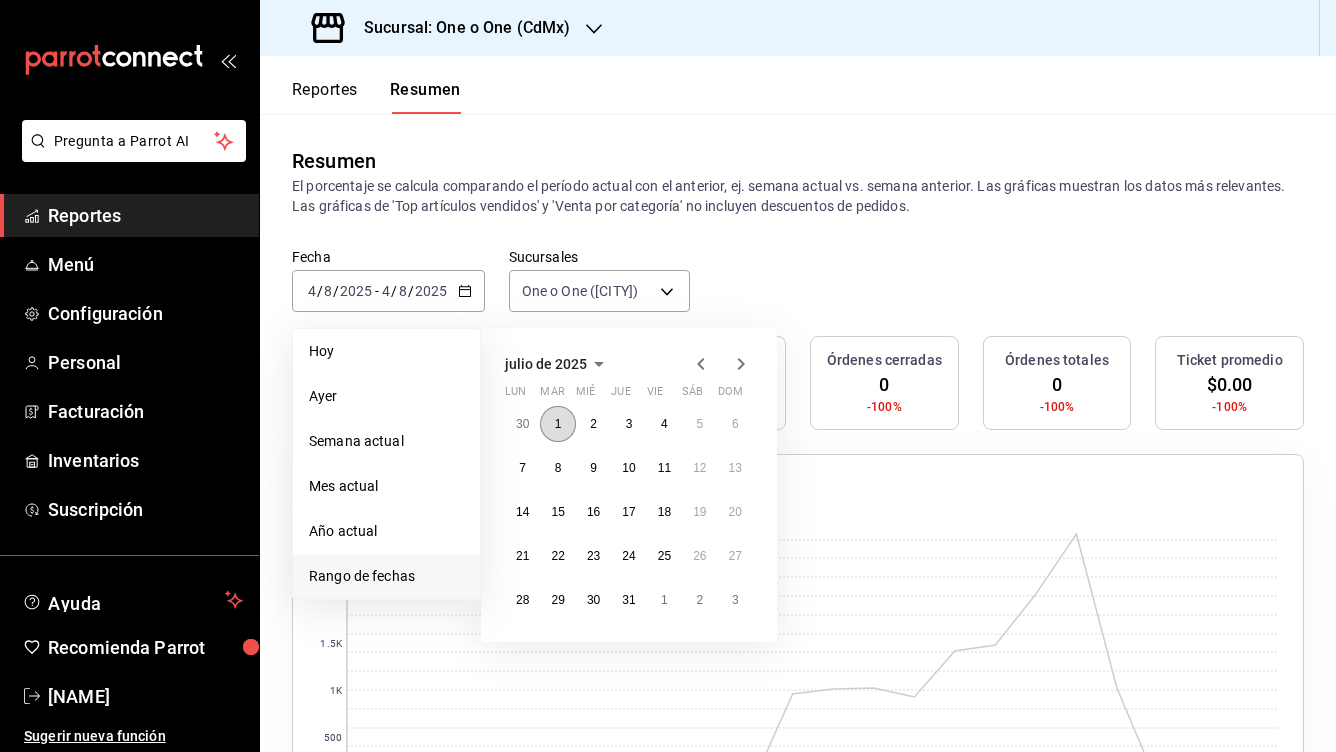 click on "1" at bounding box center (558, 424) 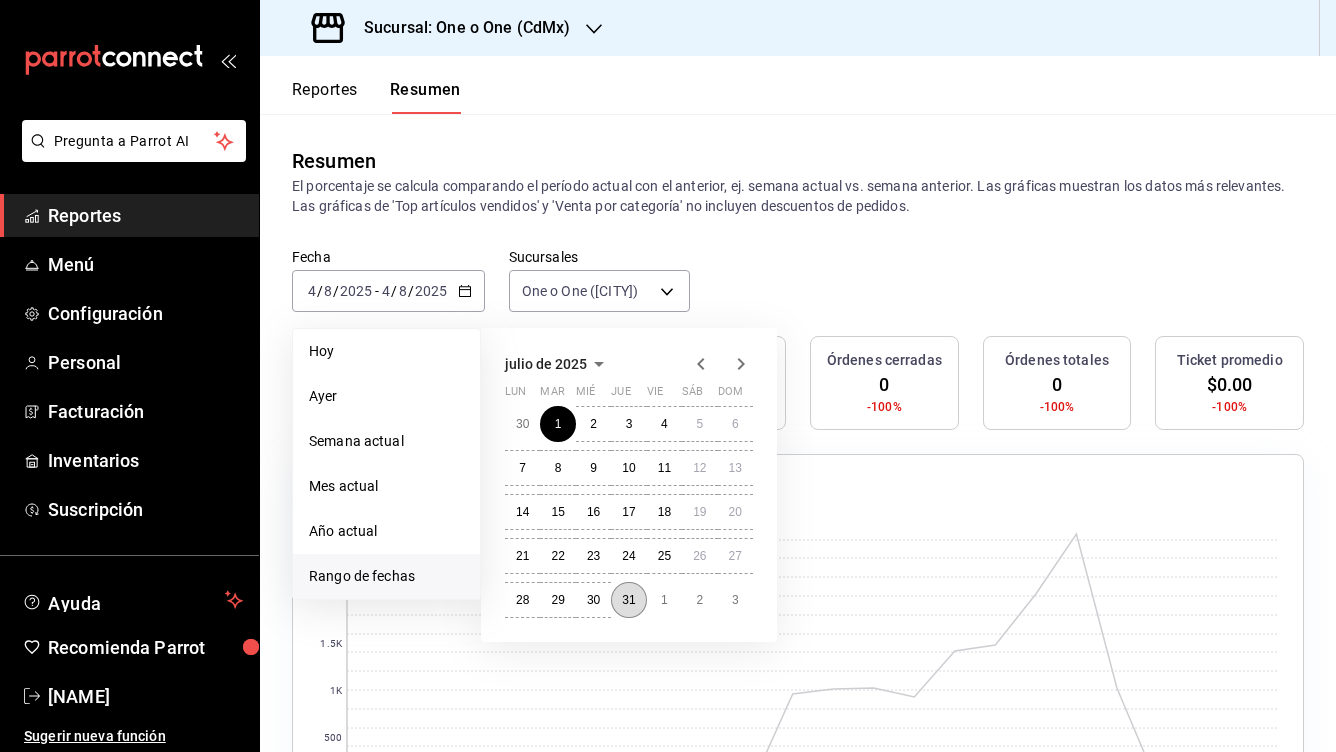 click on "31" at bounding box center [628, 600] 